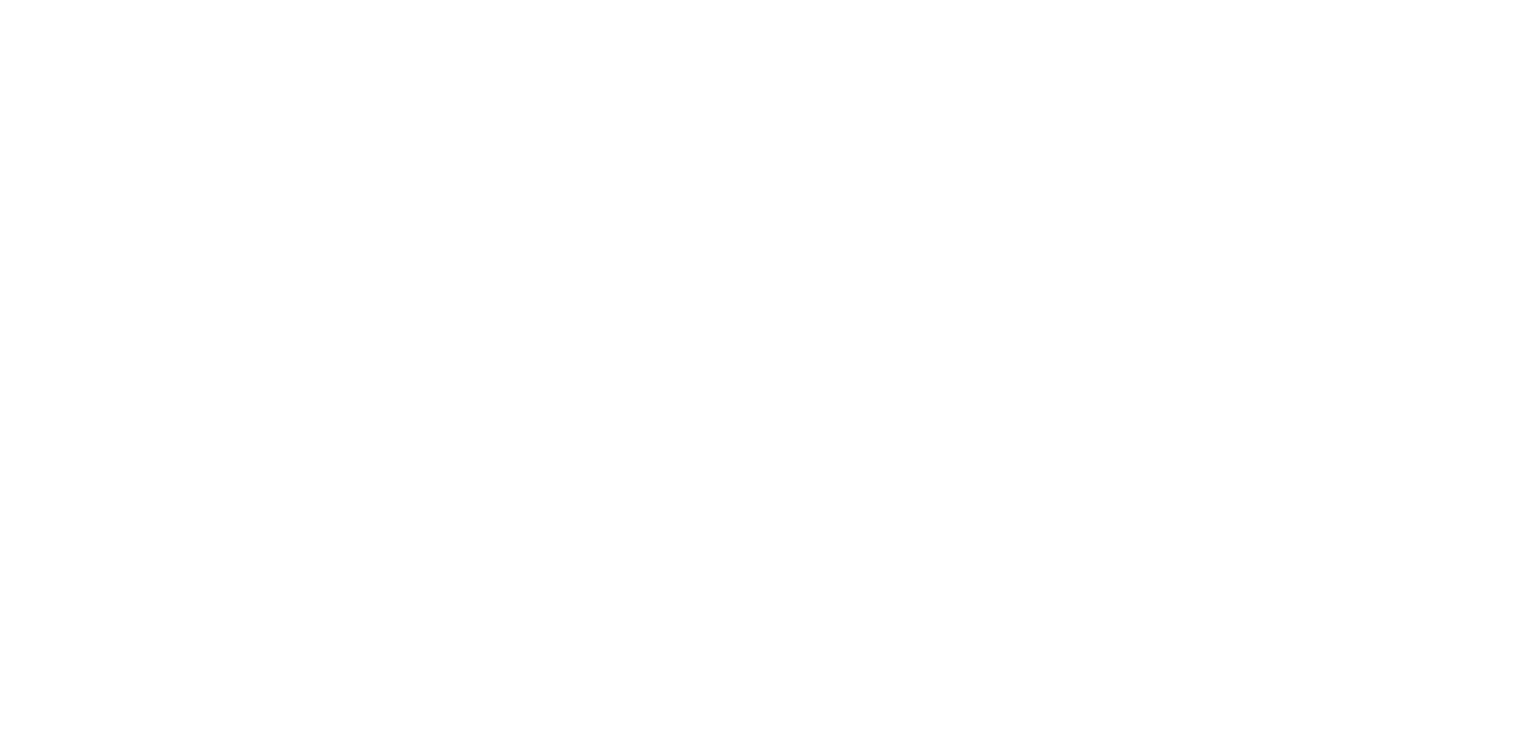 scroll, scrollTop: 0, scrollLeft: 0, axis: both 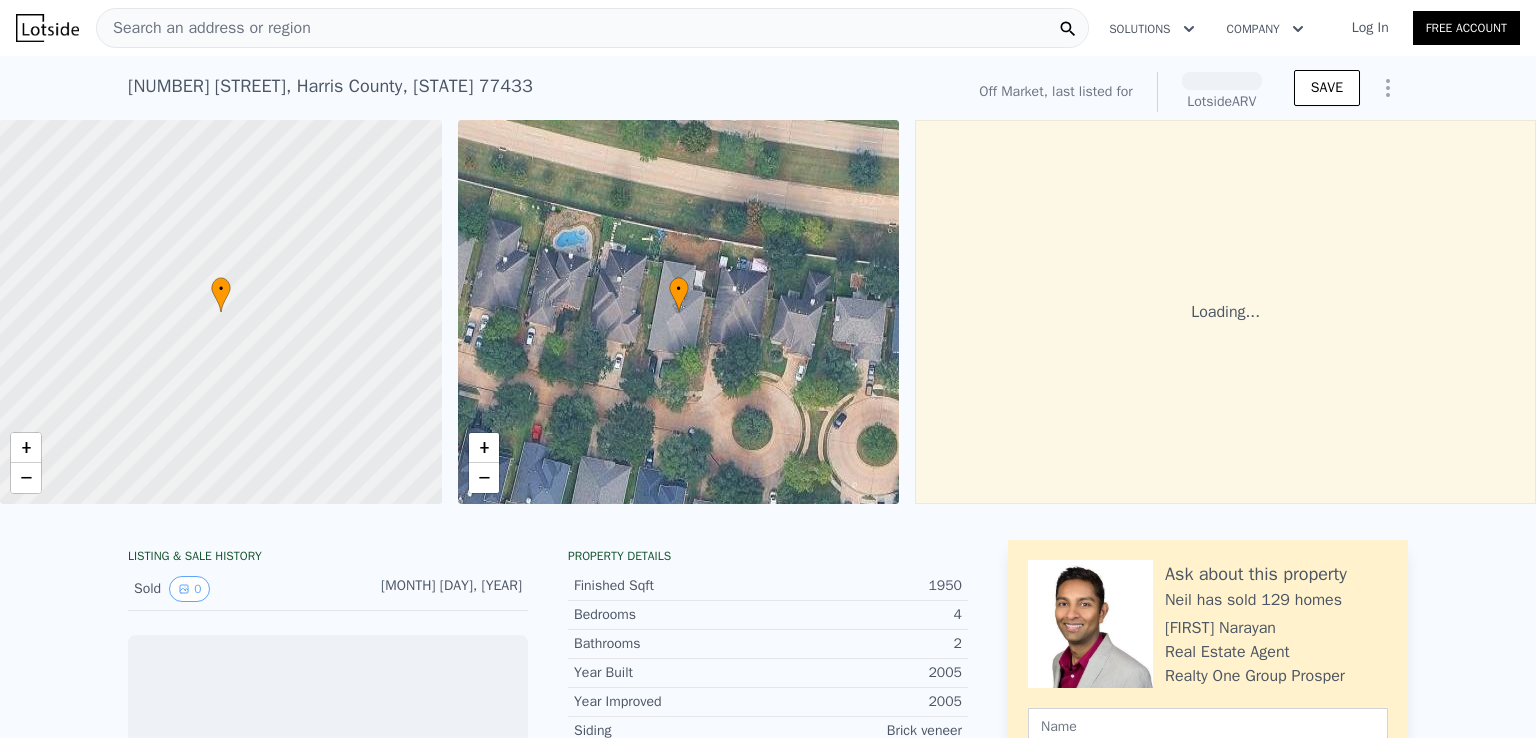 click on "Search an address or region" at bounding box center (204, 28) 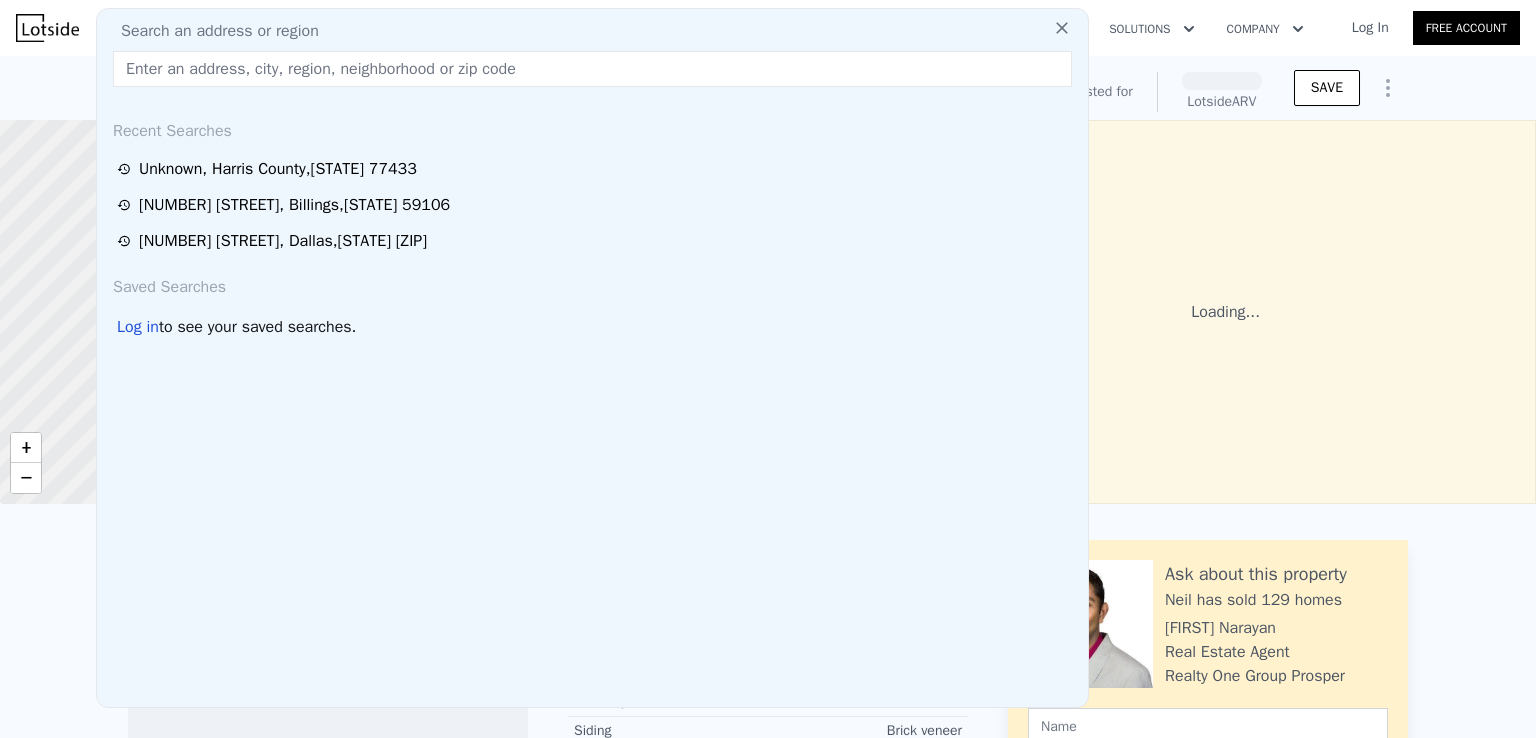 type on "[NUMBER] [STREET], [CITY], [STATE] [POSTAL_CODE]" 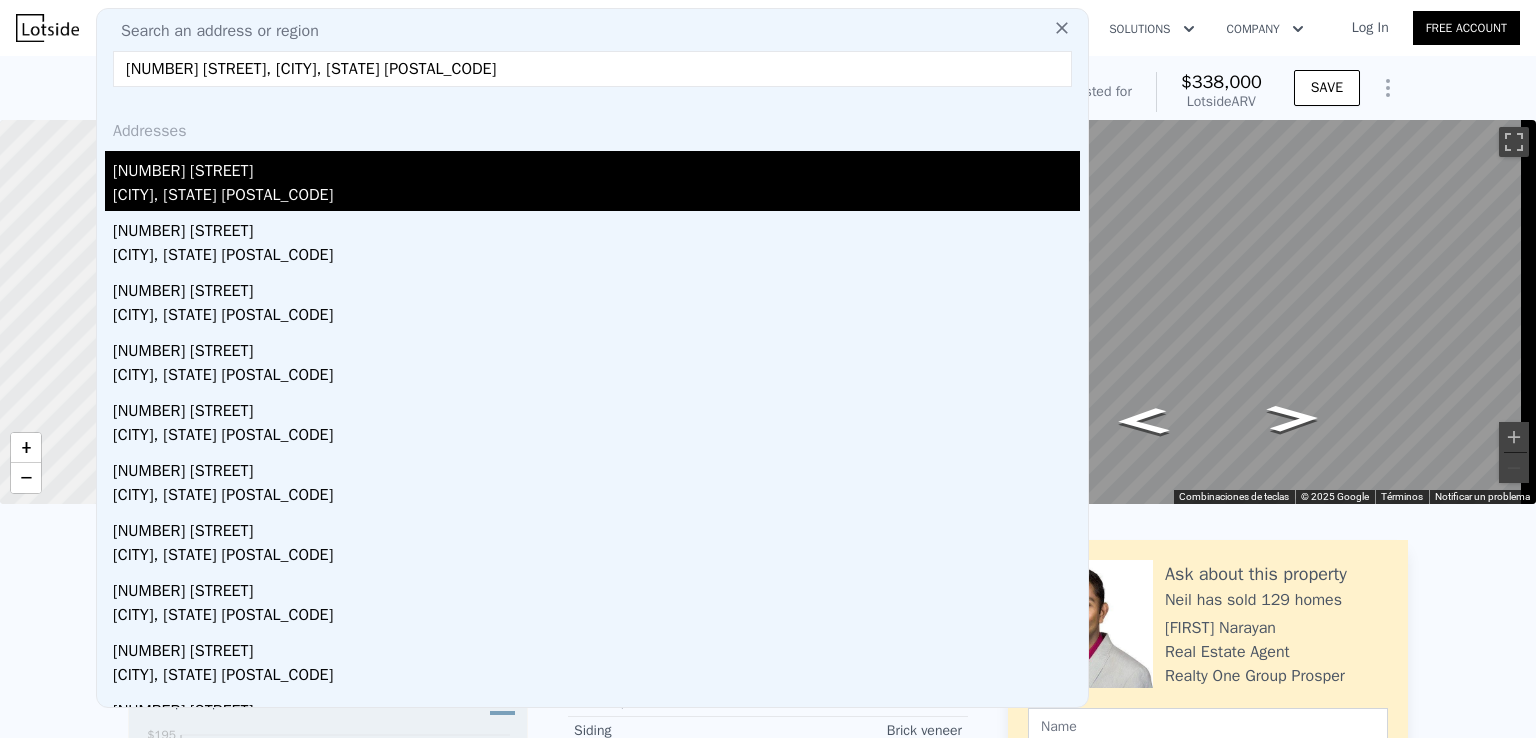 click on "[CITY], [STATE] [POSTAL_CODE]" at bounding box center (596, 197) 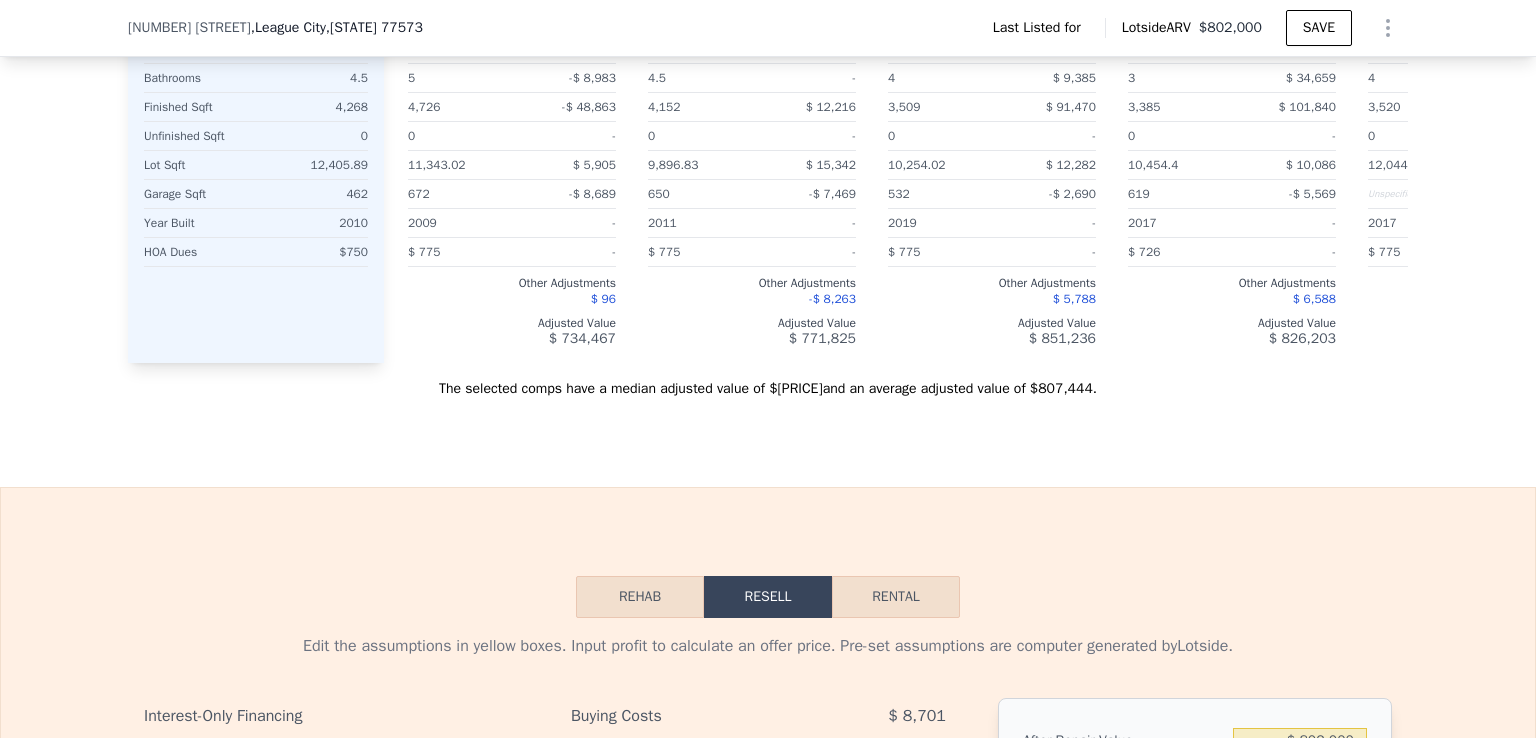 scroll, scrollTop: 2592, scrollLeft: 0, axis: vertical 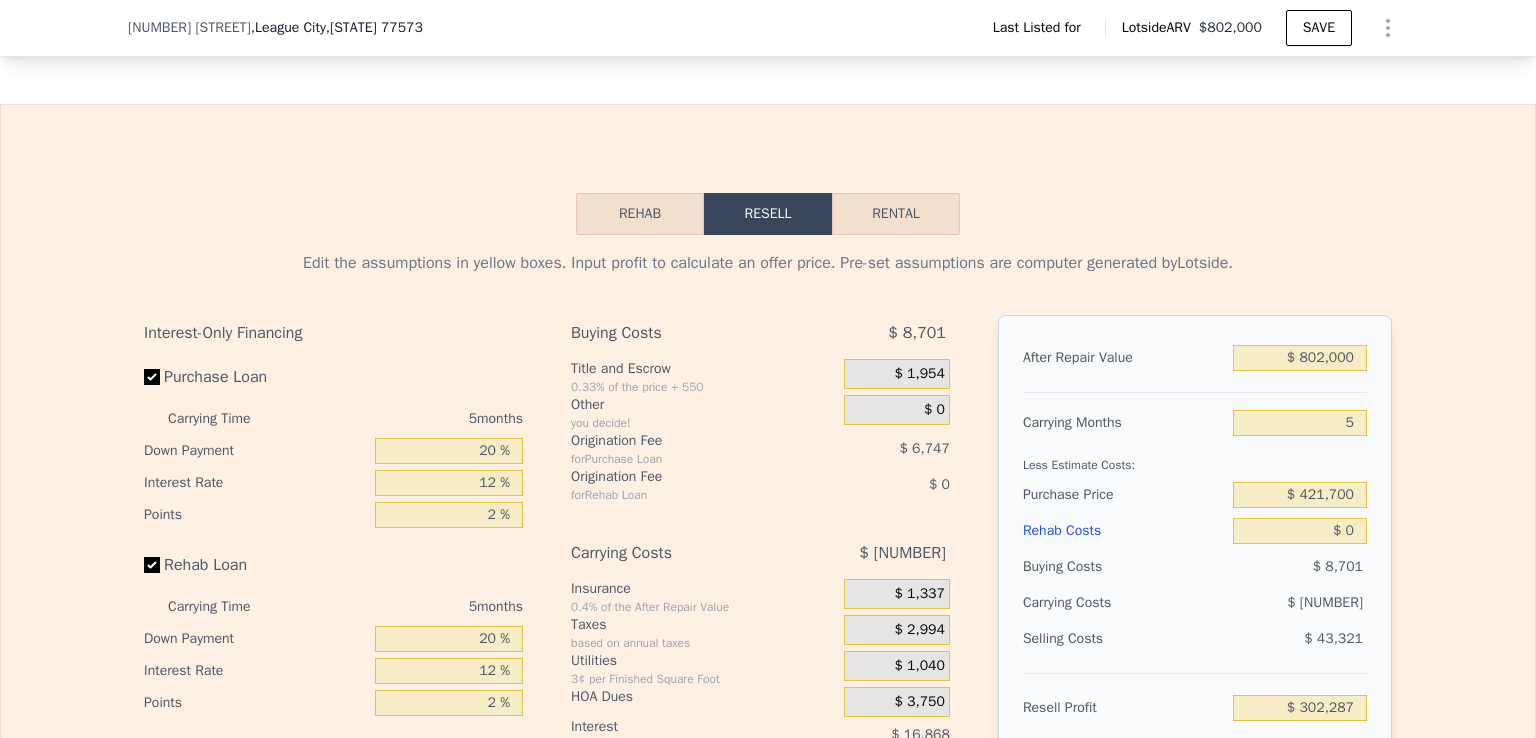 click on "Rental" at bounding box center (896, 214) 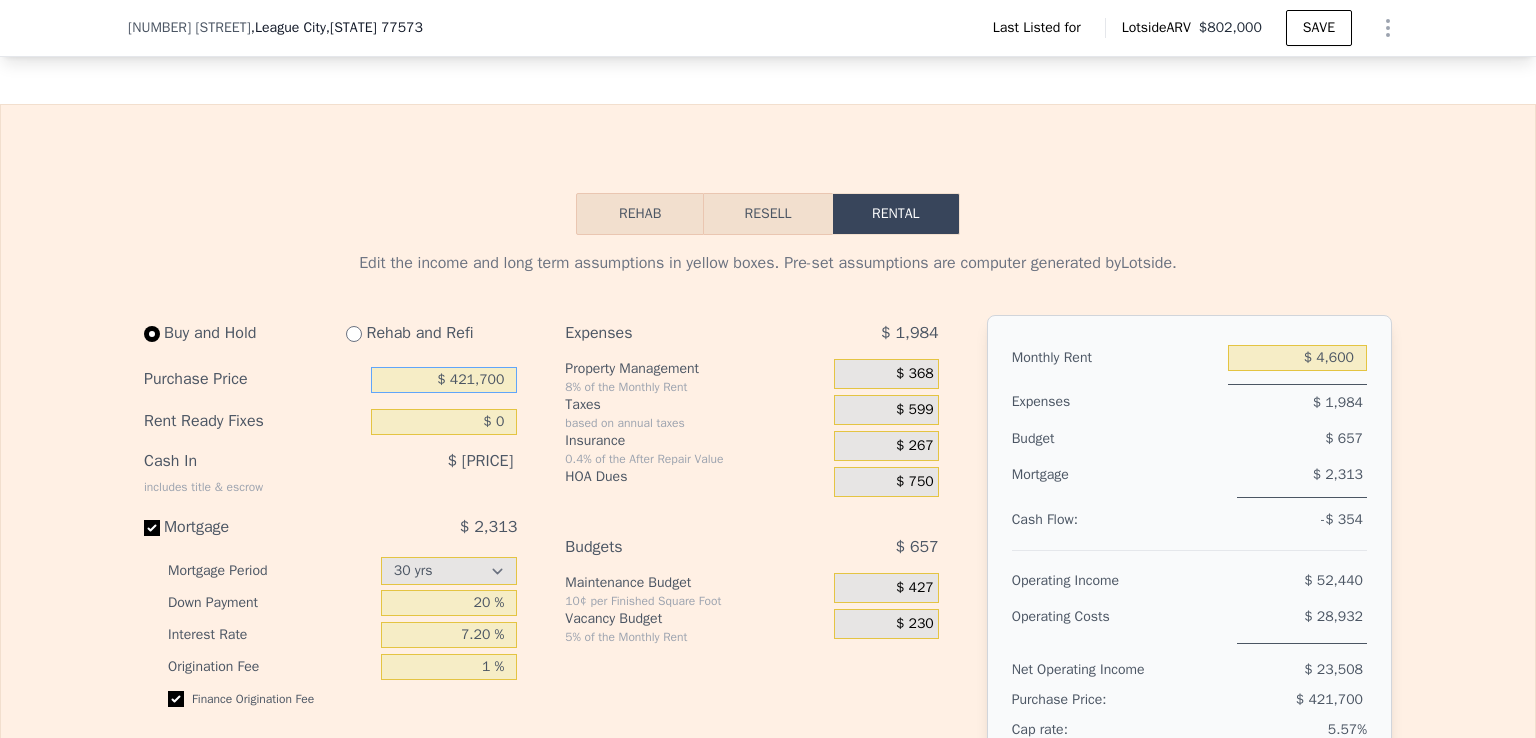 click on "$ 421,700" at bounding box center [444, 380] 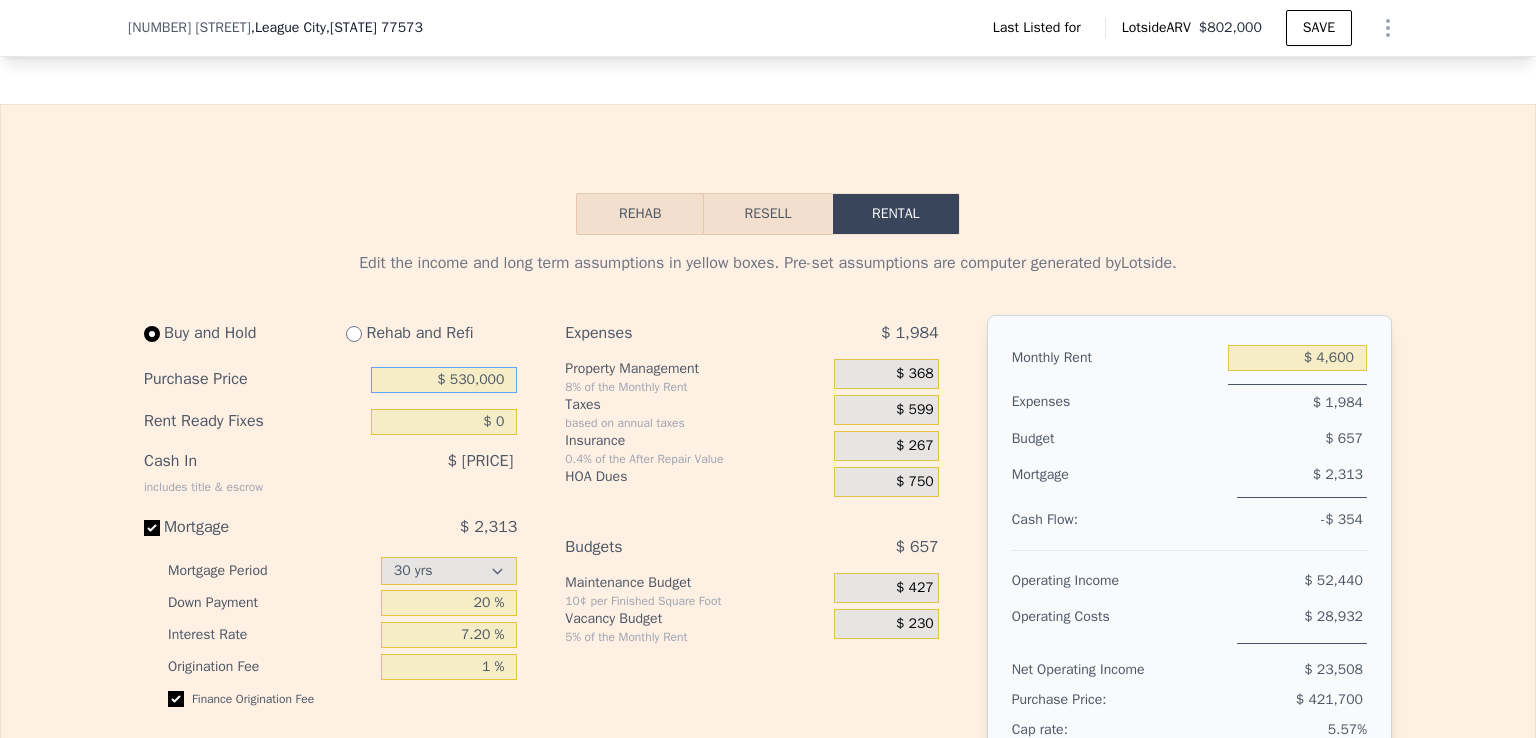 type on "$ 530,000" 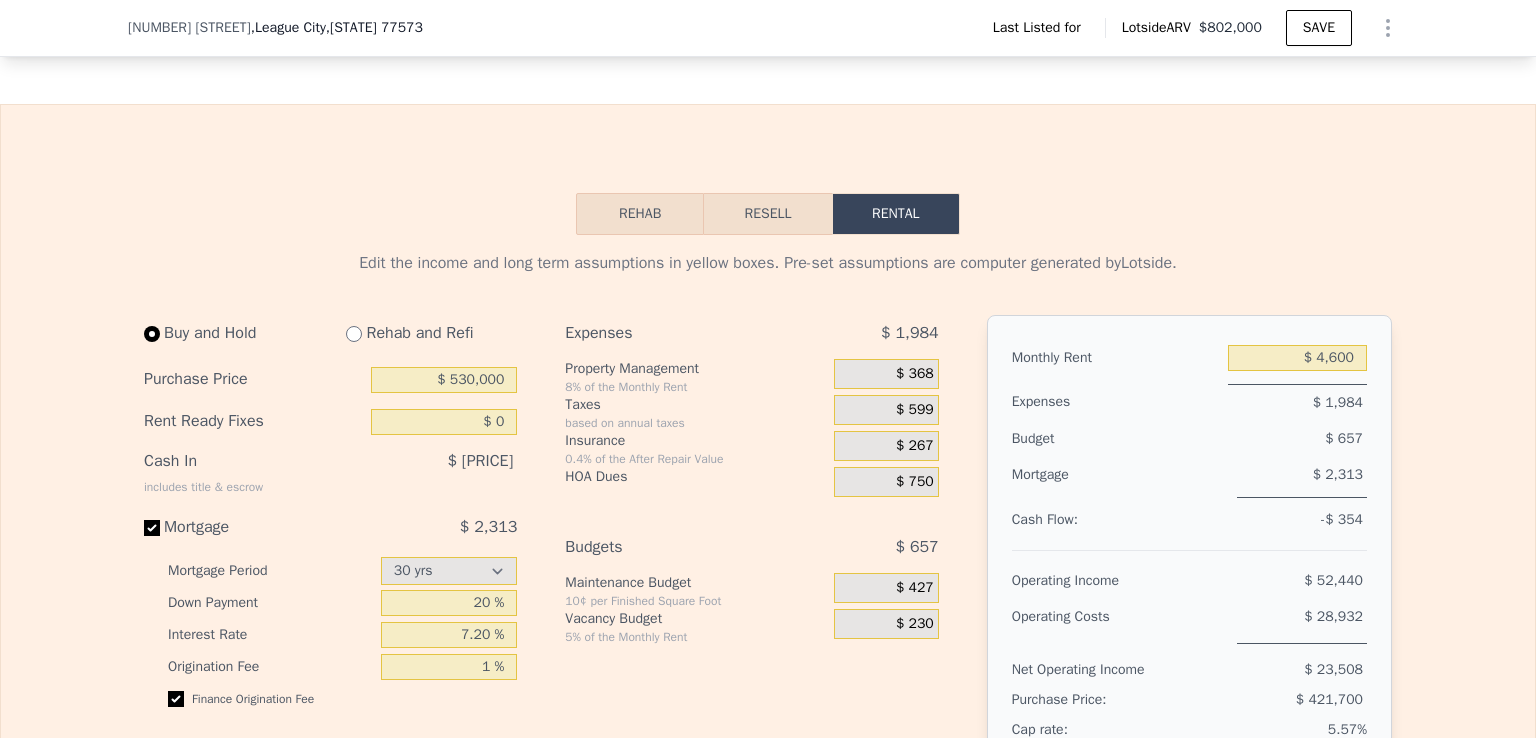 click on "Buy and Hold Rehab and Refi Purchase Price $ [PRICE] Rent Ready Fixes $ [PRICE] Cash In includes title & escrow $ [PRICE] Mortgage $ [PRICE] Mortgage Period [NUMBER] yrs [NUMBER] yrs Down Payment [NUMBER] % Interest Rate [NUMBER] % Origination Fee [NUMBER] % Finance Origination Fee" at bounding box center [330, 519] 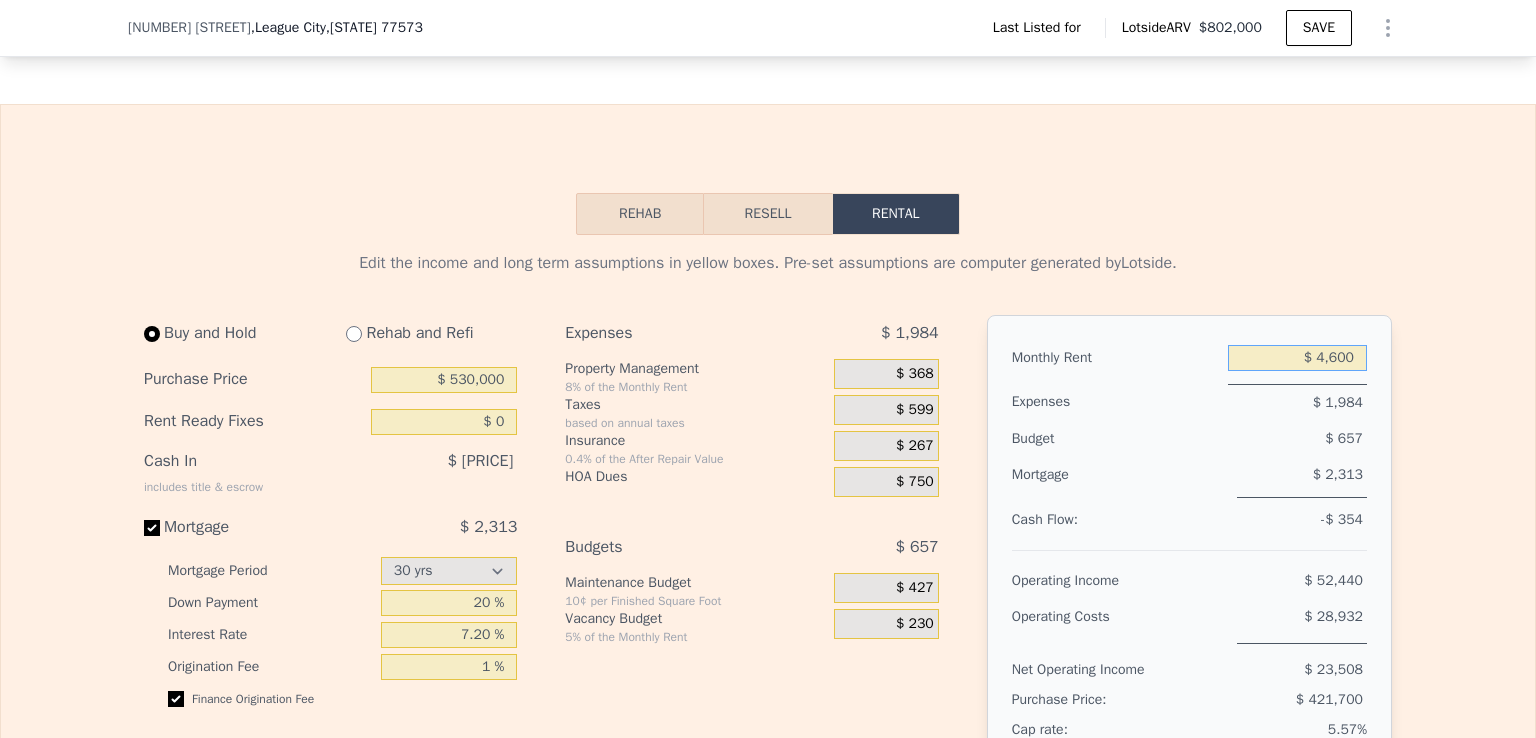 click on "$ 4,600" at bounding box center (1297, 358) 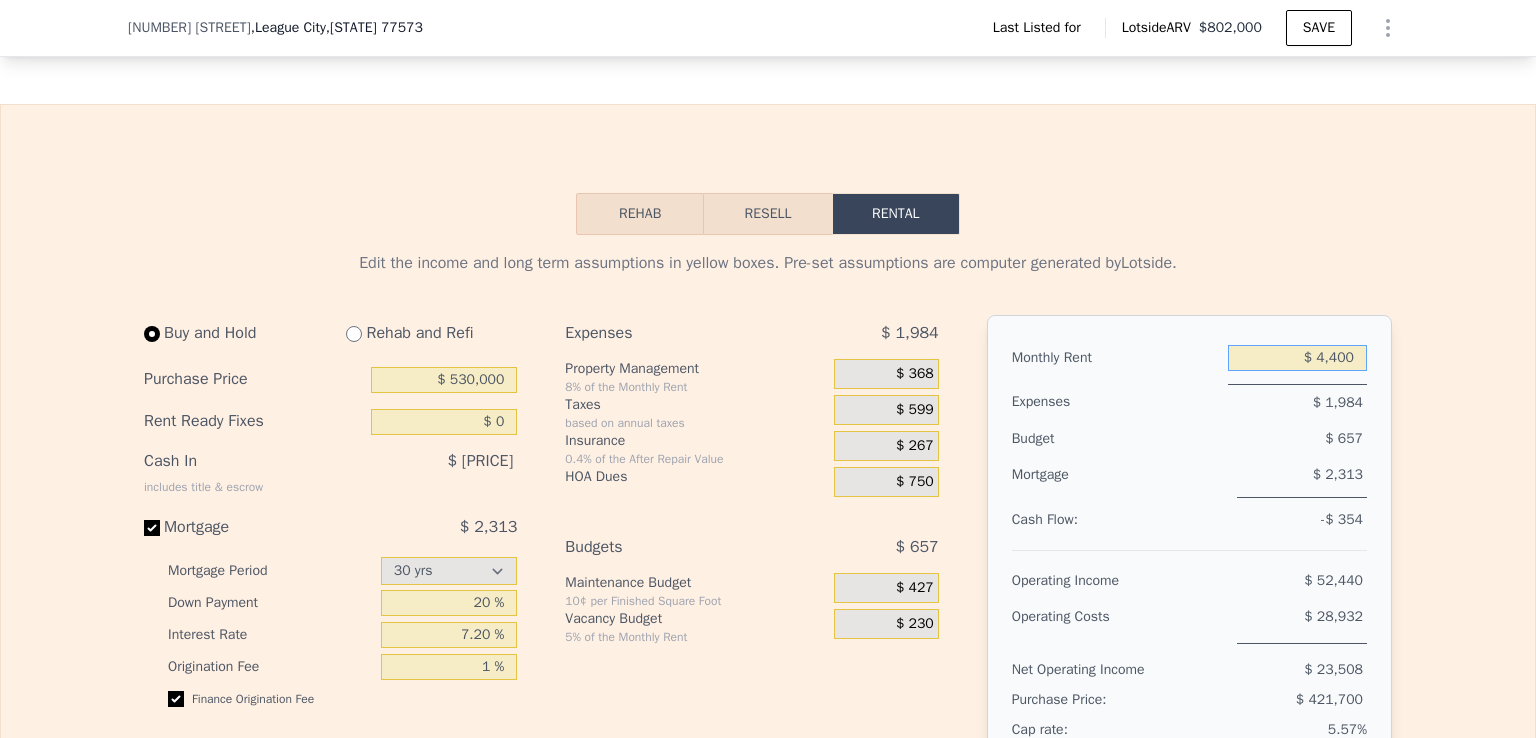type on "$ 4,400" 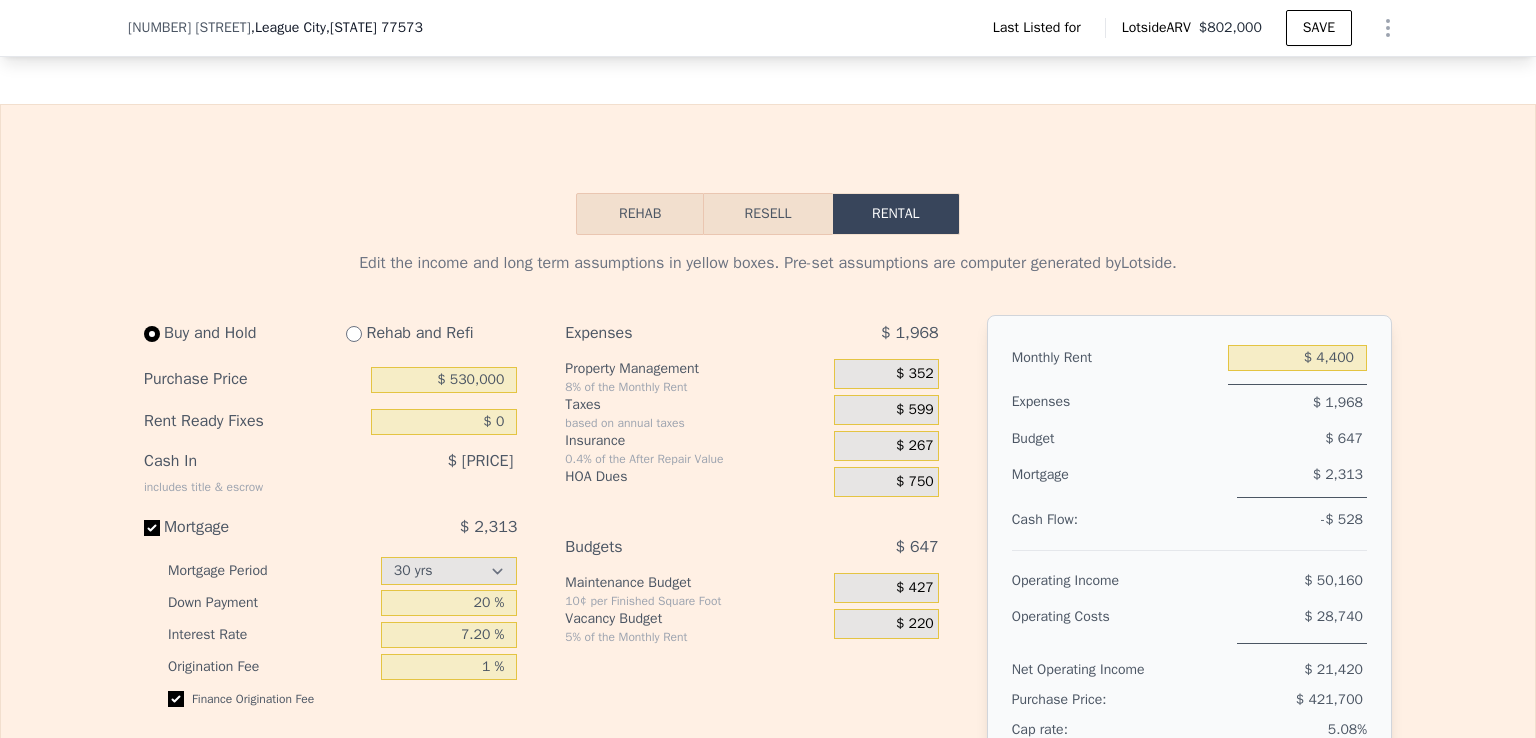 click on "Expenses $ [PRICE] Property Management 8% of the Monthly Rent $ [PRICE] Taxes based on annual taxes $ [PRICE] Insurance 0.4% of the After Repair Value $ [PRICE] HOA Dues $ [PRICE] Budgets $ [PRICE] Maintenance Budget 10¢ per Finished Square Foot $ [PRICE] Vacancy Budget 5% of the Monthly Rent $ [PRICE]" at bounding box center (759, 584) 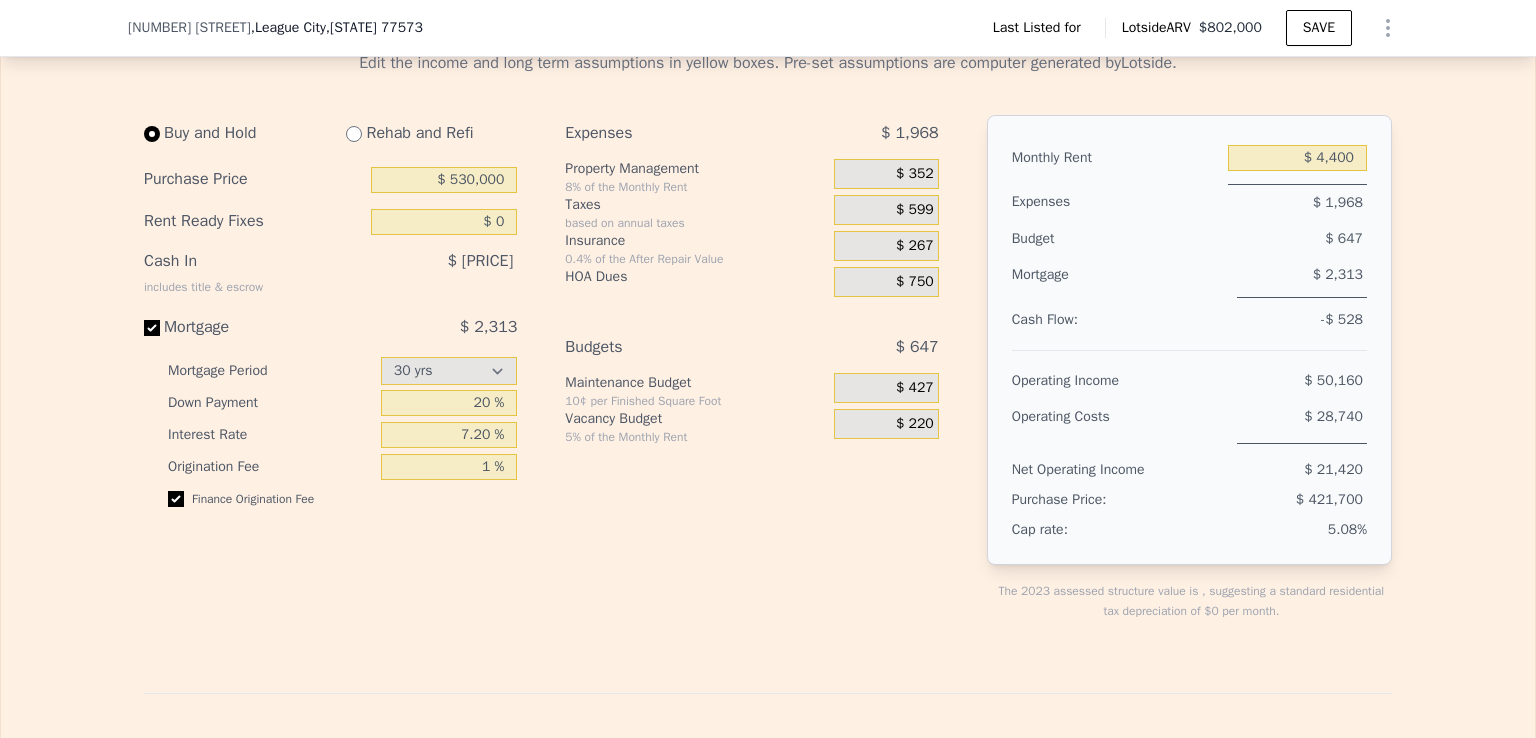 scroll, scrollTop: 2592, scrollLeft: 0, axis: vertical 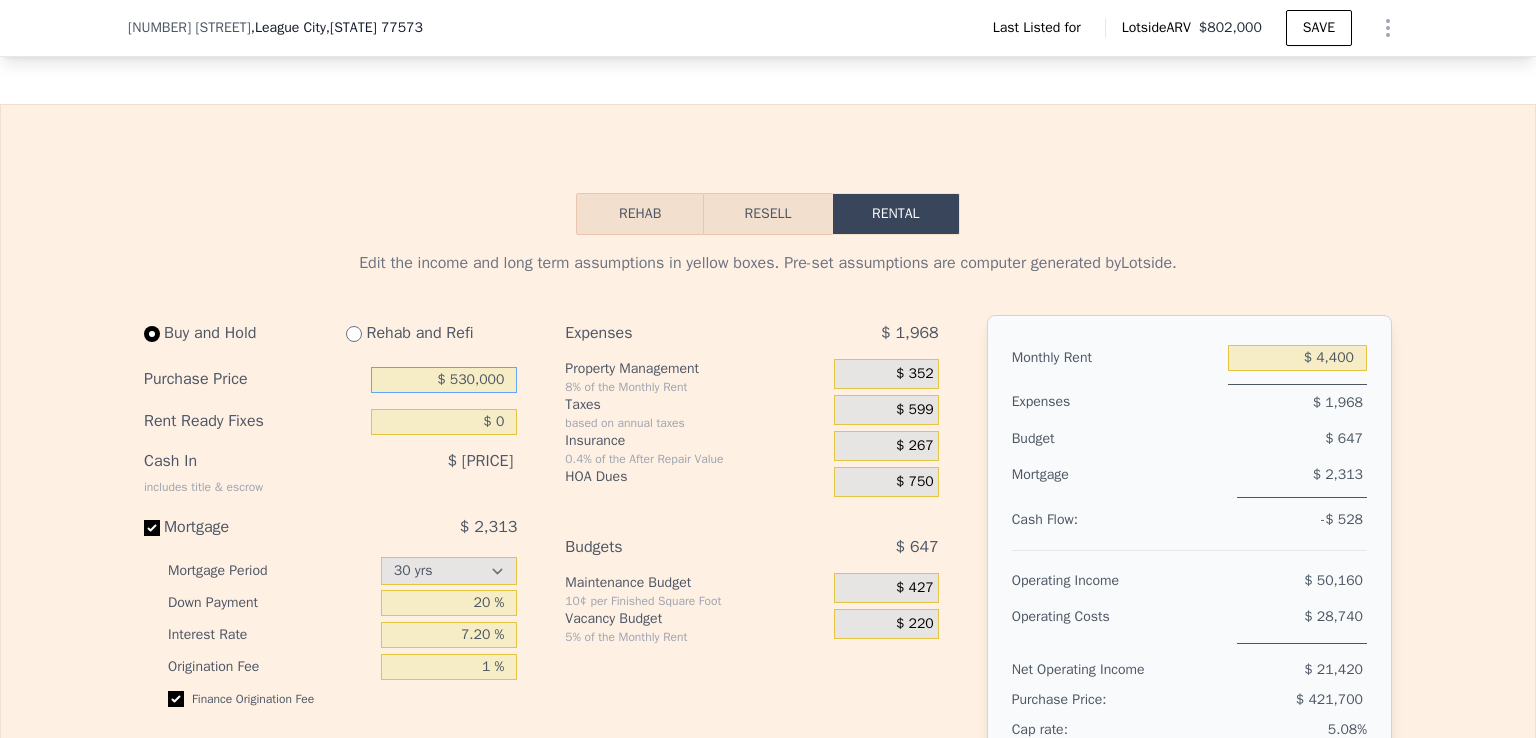 click on "$ 530,000" at bounding box center (444, 380) 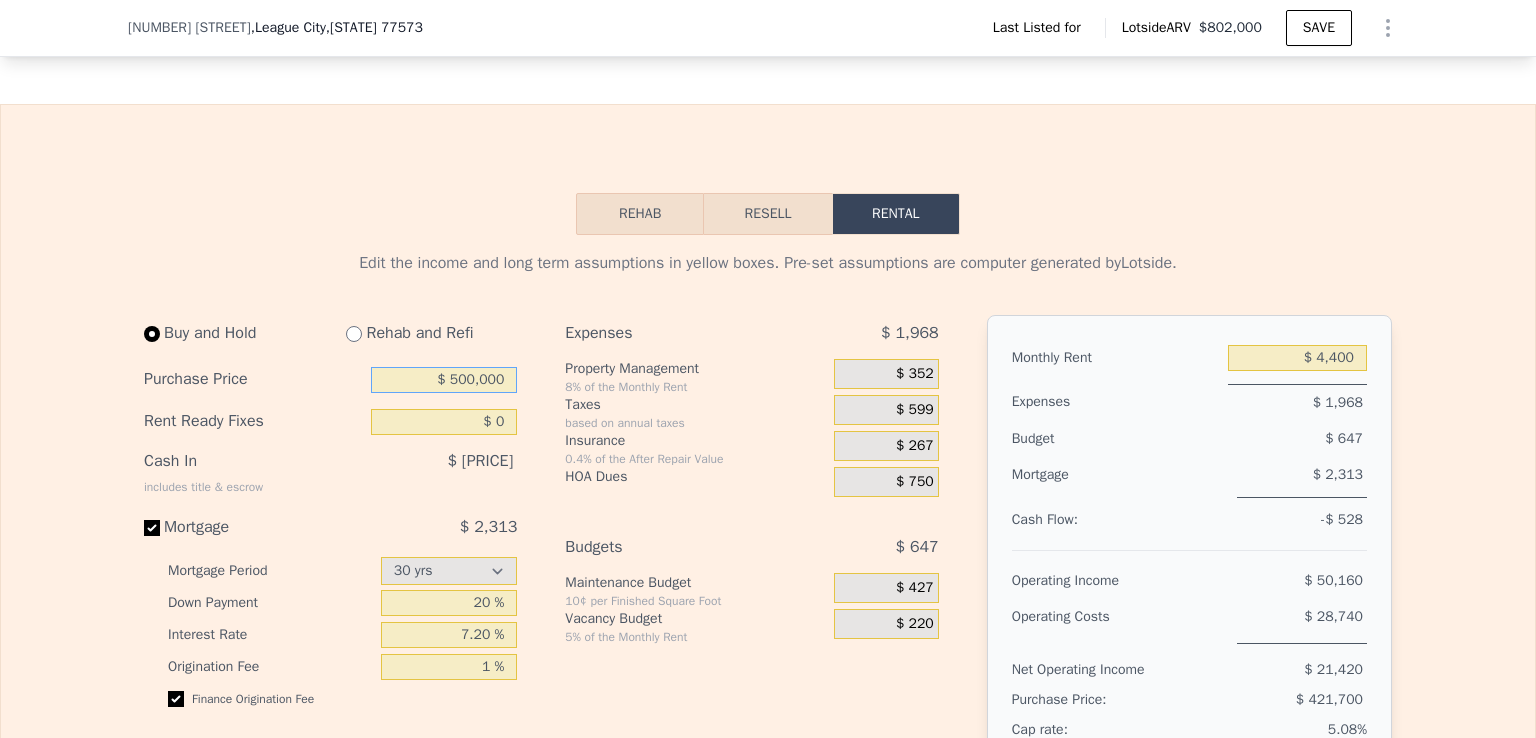 type on "$ 500,000" 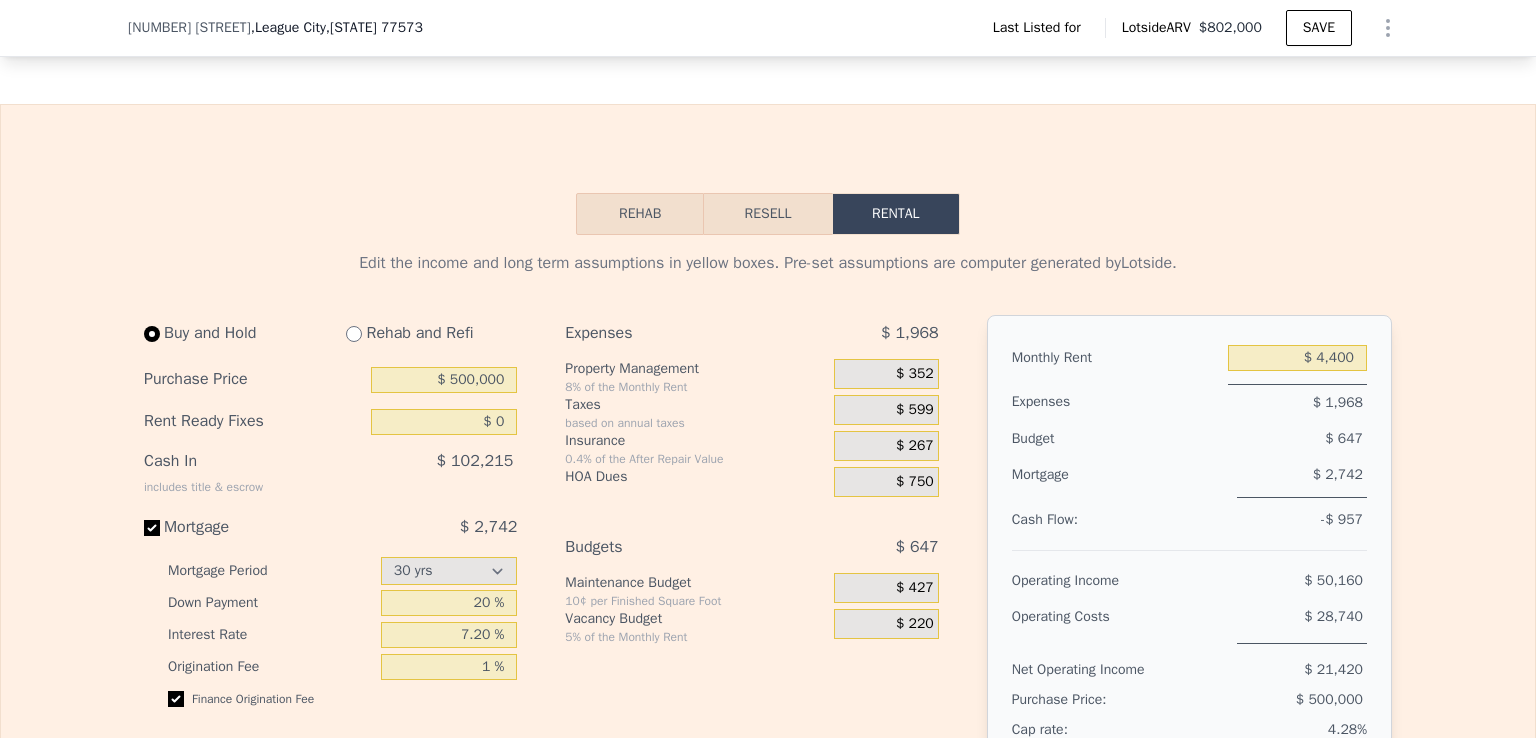 click on "Expenses $ [PRICE] Property Management 8% of the Monthly Rent $ [PRICE] Taxes based on annual taxes $ [PRICE] Insurance 0.4% of the After Repair Value $ [PRICE] HOA Dues $ [PRICE] Budgets $ [PRICE] Maintenance Budget 10¢ per Finished Square Foot $ [PRICE] Vacancy Budget 5% of the Monthly Rent $ [PRICE]" at bounding box center (759, 584) 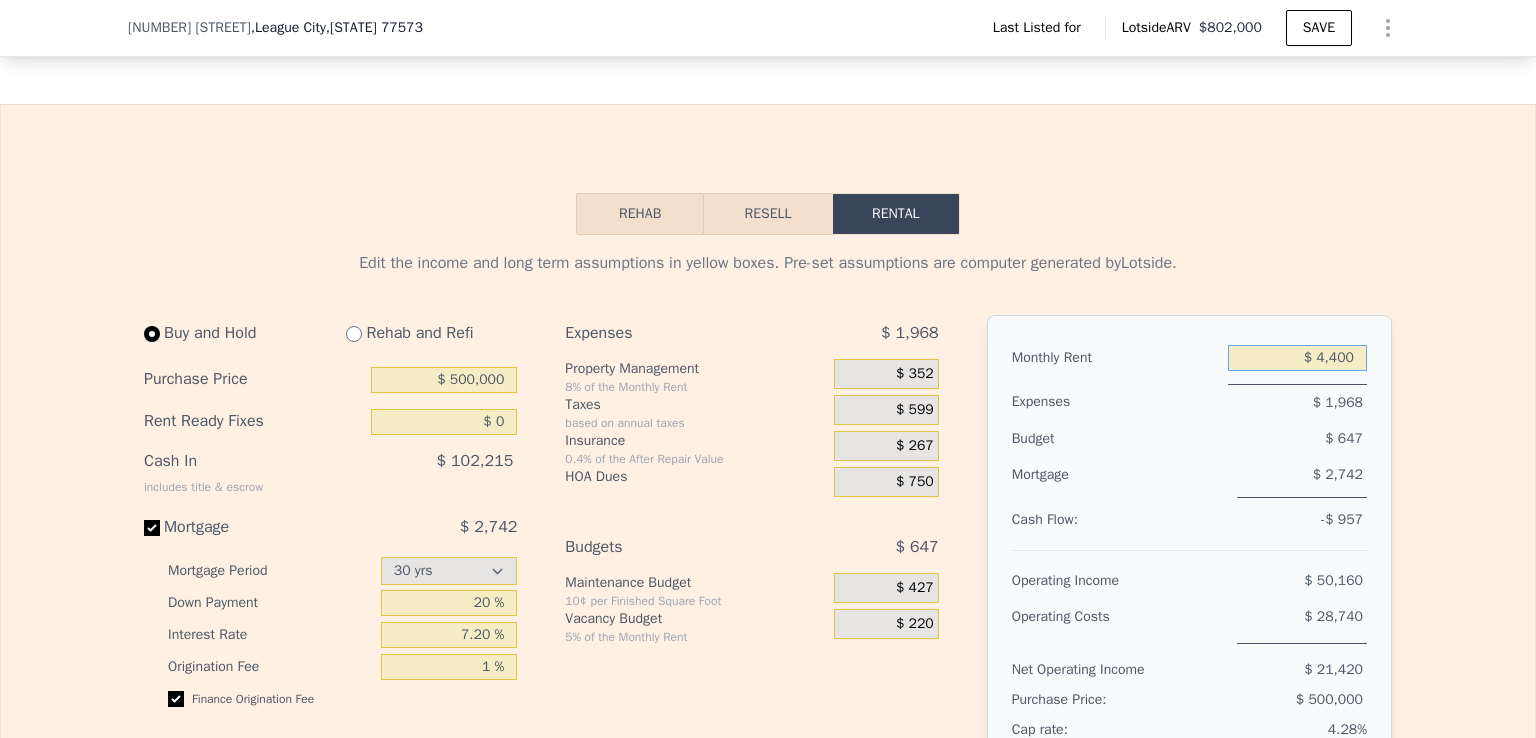 click on "$ 4,400" at bounding box center [1297, 358] 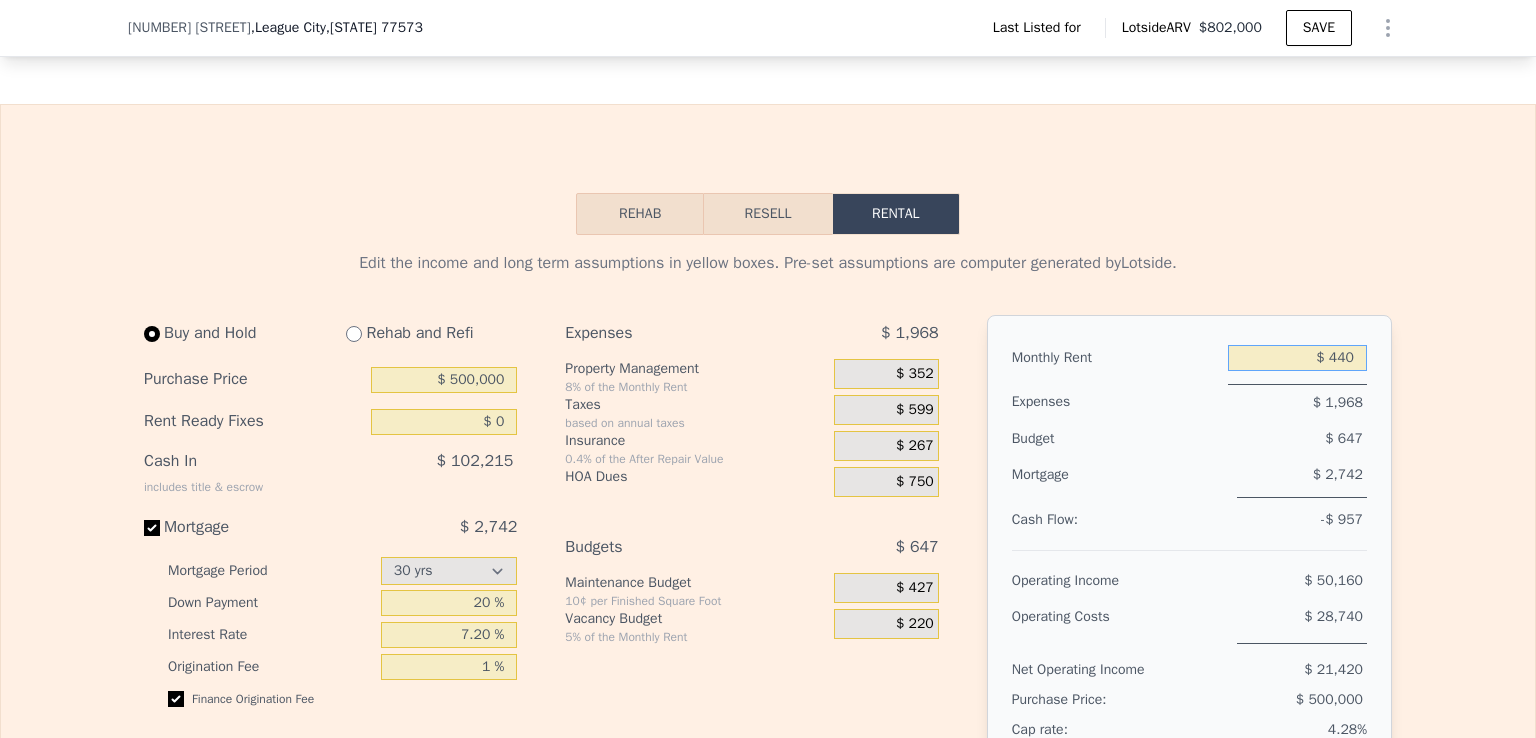 type on "$ 4,400" 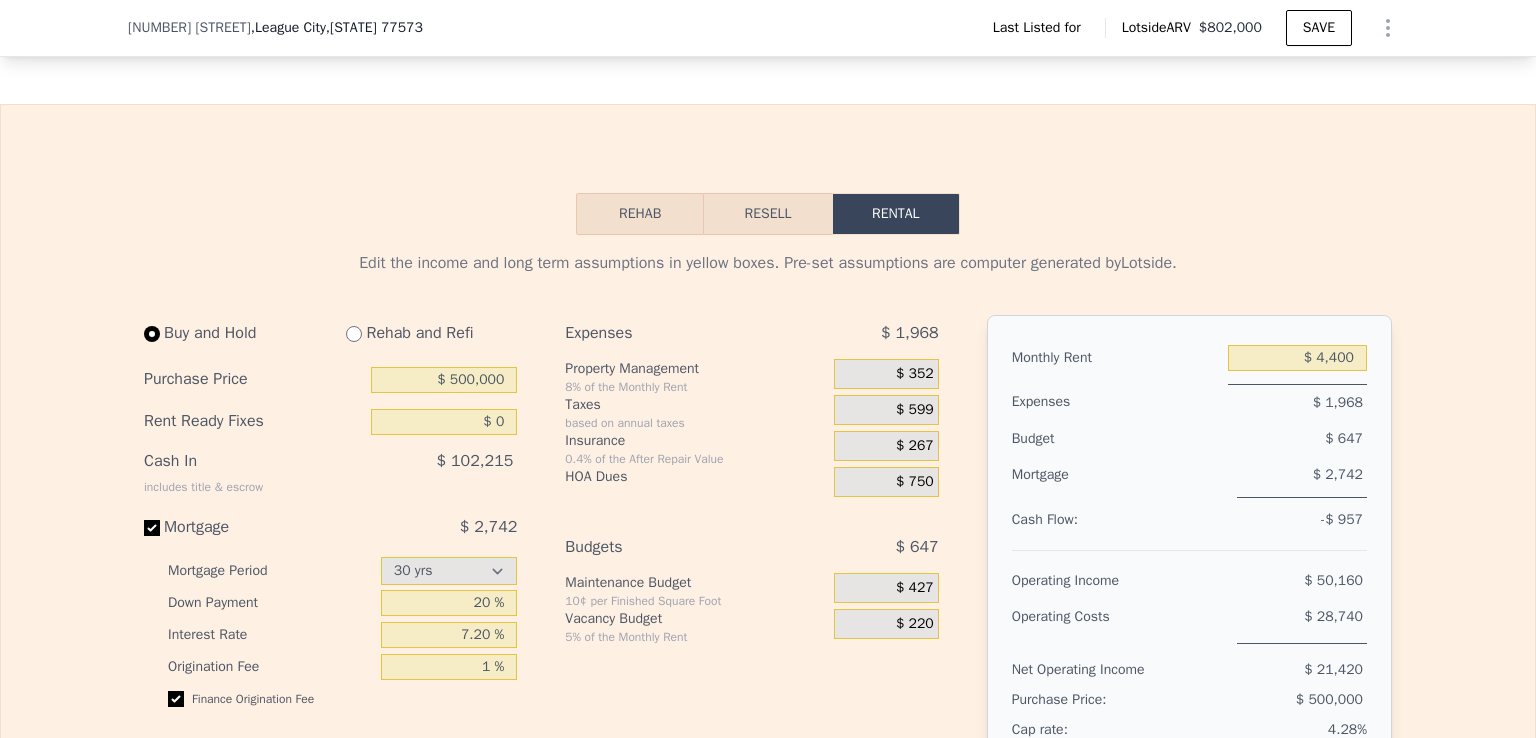 click on "$ 220" at bounding box center (915, 624) 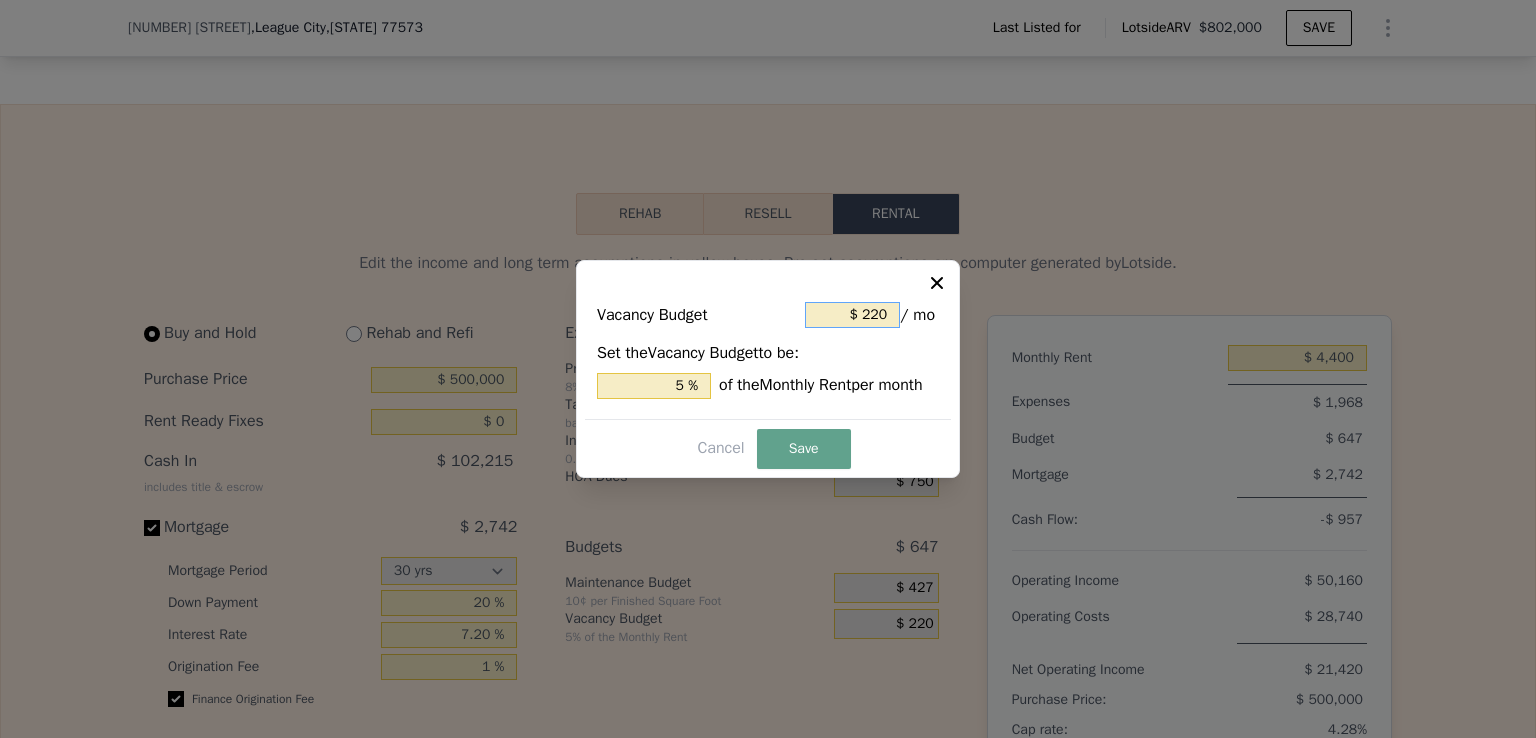 click on "$ 220" at bounding box center (852, 315) 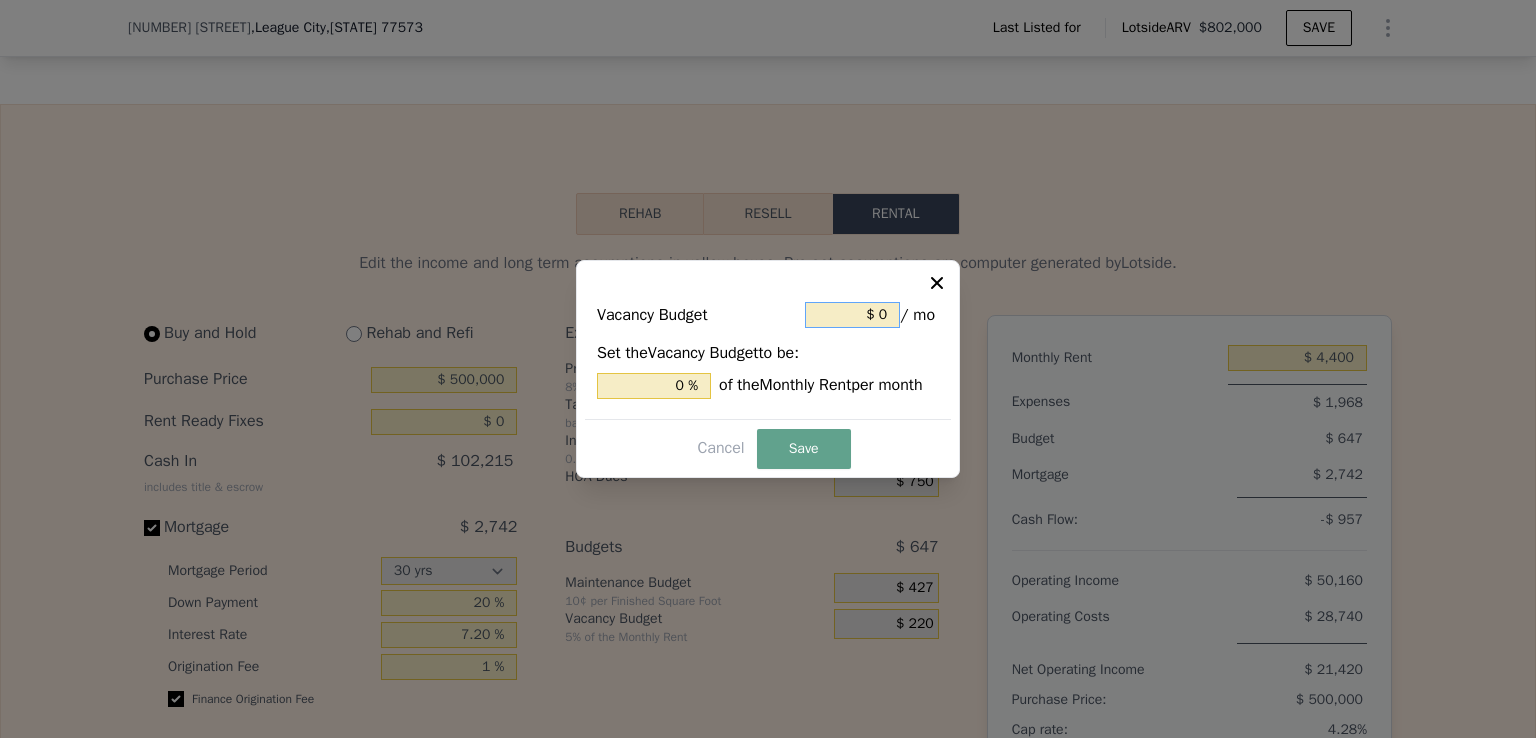 type on "$ 0" 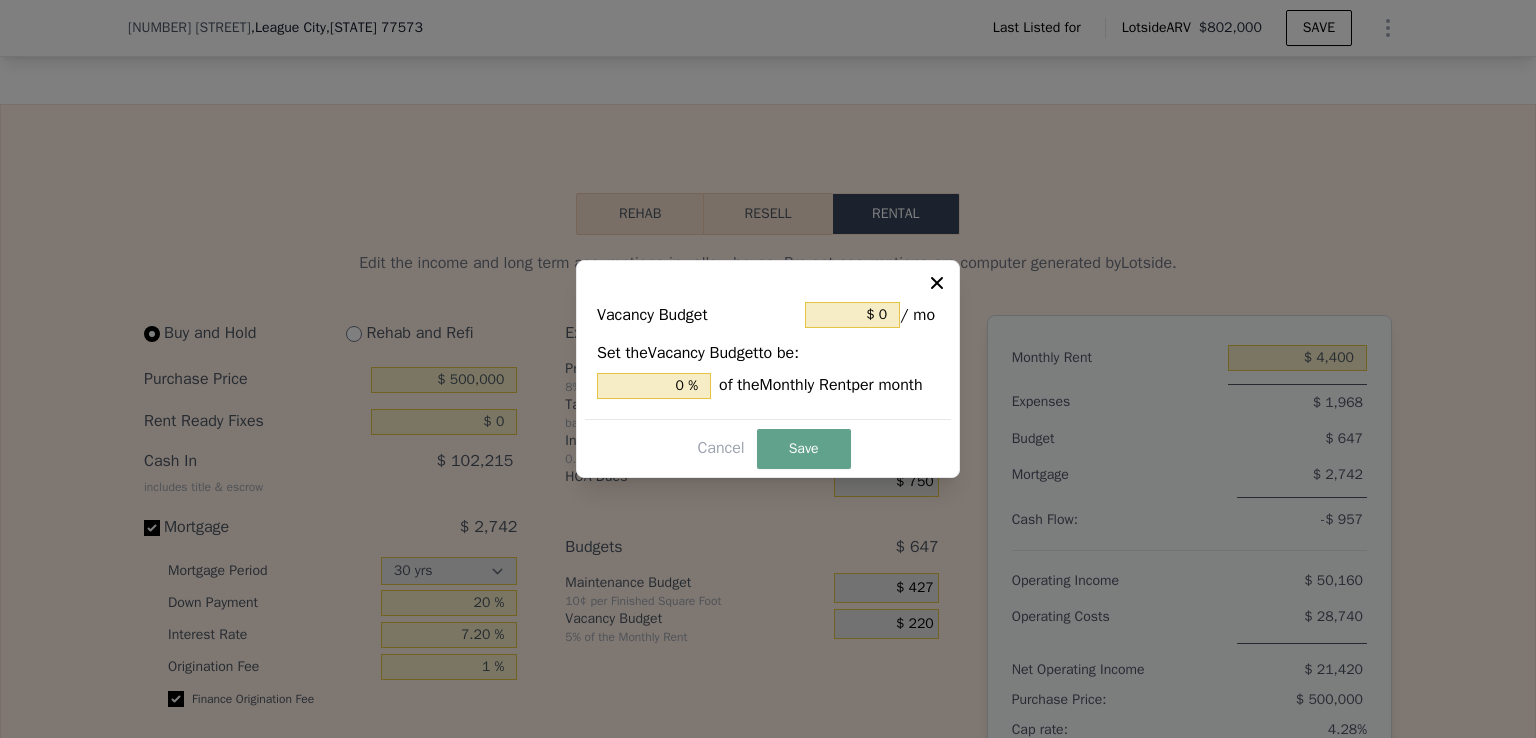 click at bounding box center [768, 369] 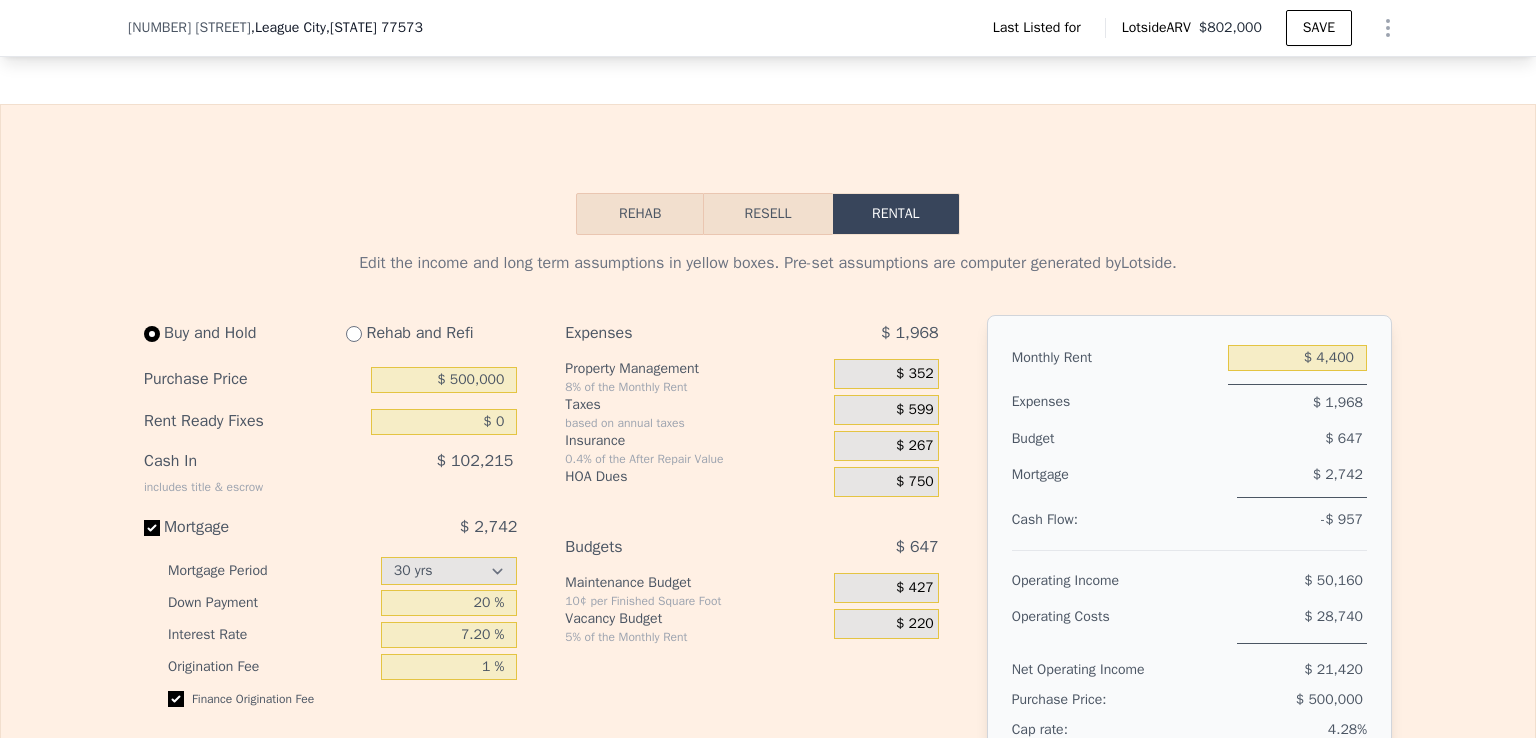 click on "$ 220" at bounding box center [915, 624] 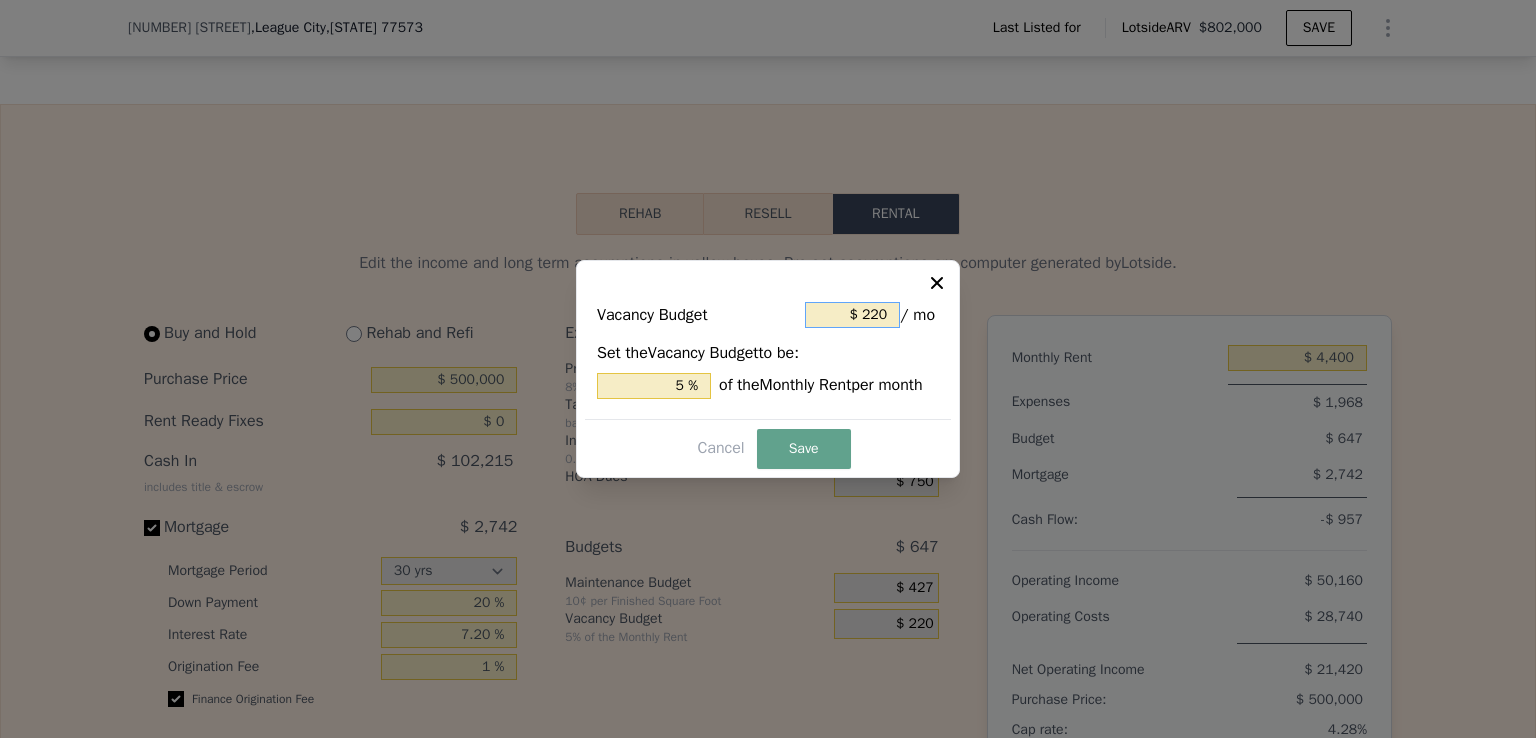click on "$ 220" at bounding box center [852, 315] 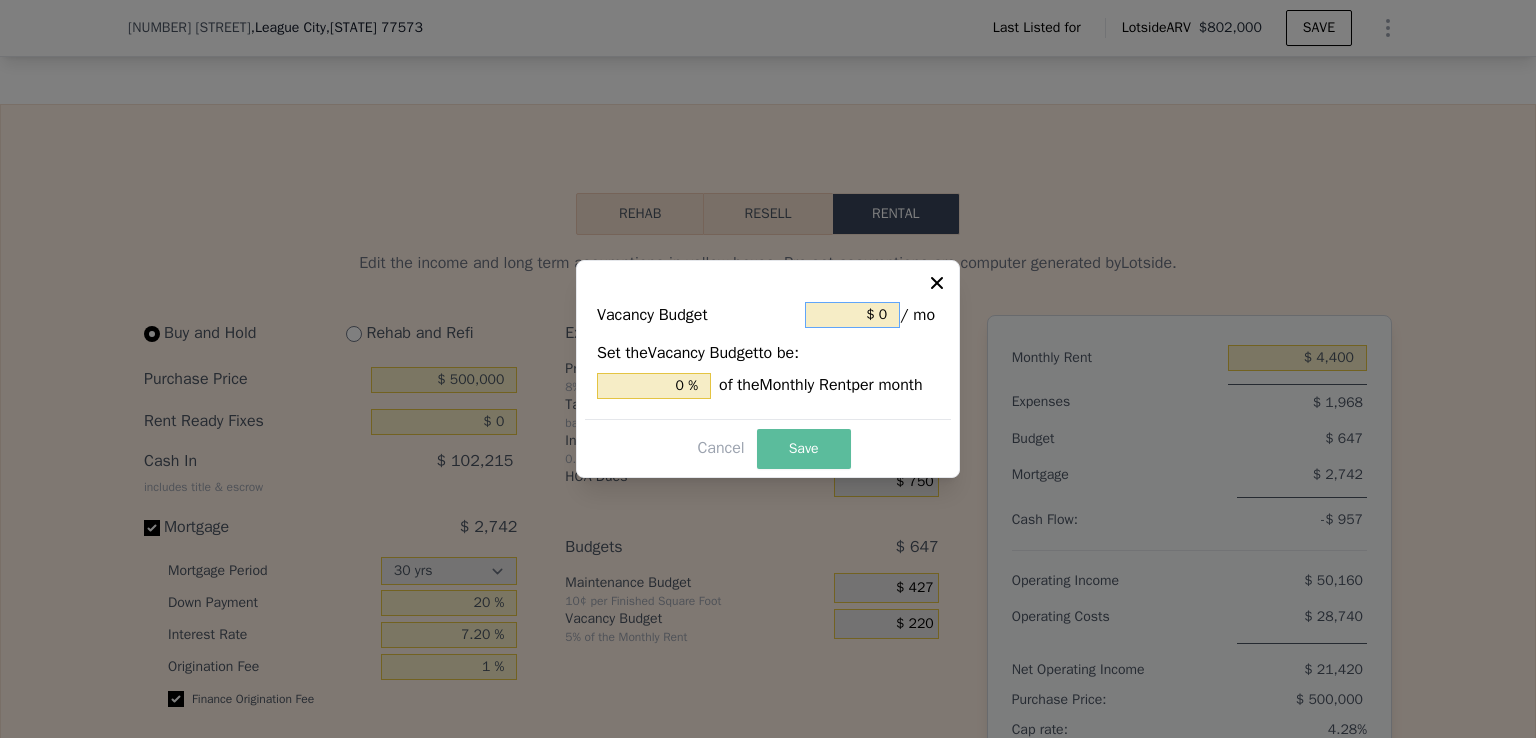 type on "$ 0" 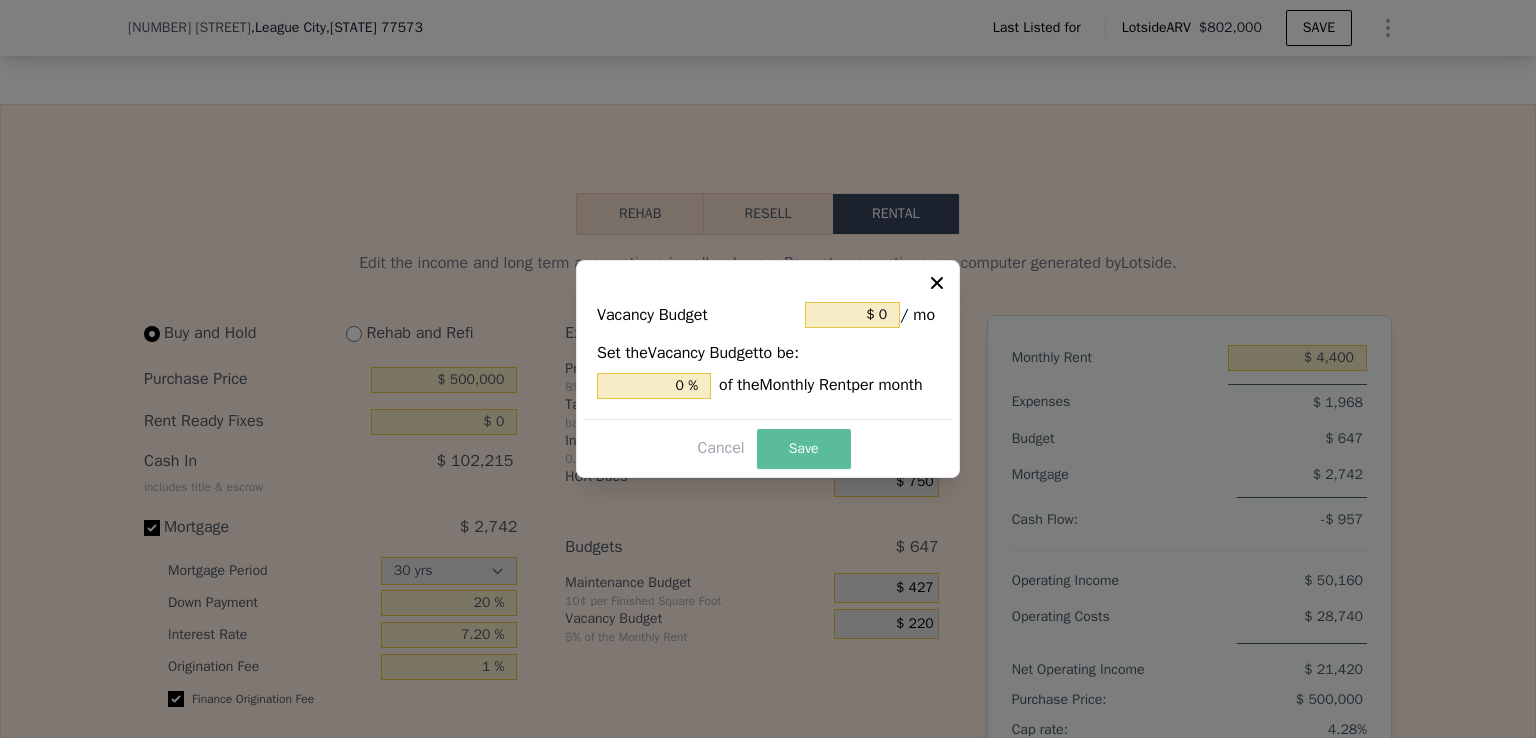 click on "Save" at bounding box center [804, 449] 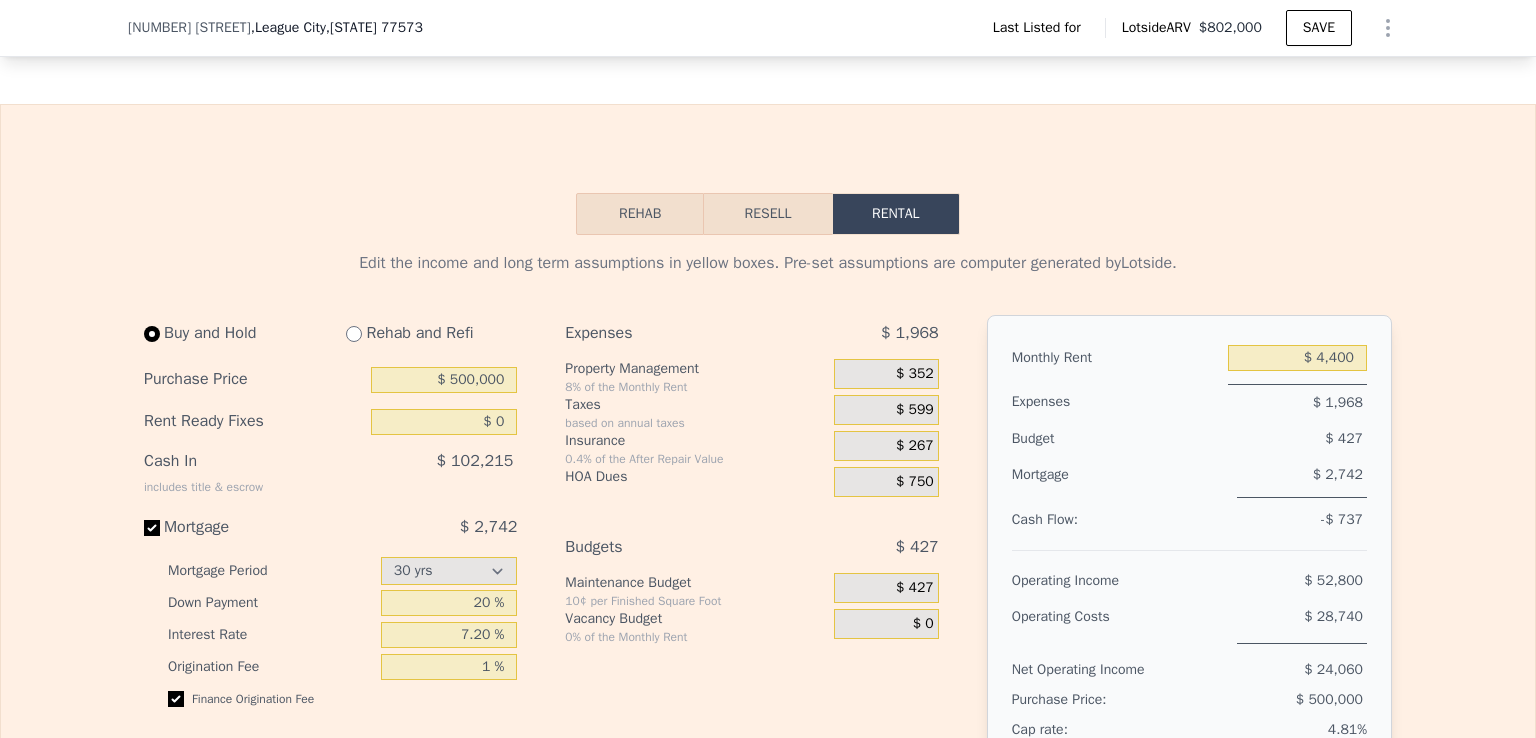 click on "$ 352" at bounding box center (915, 374) 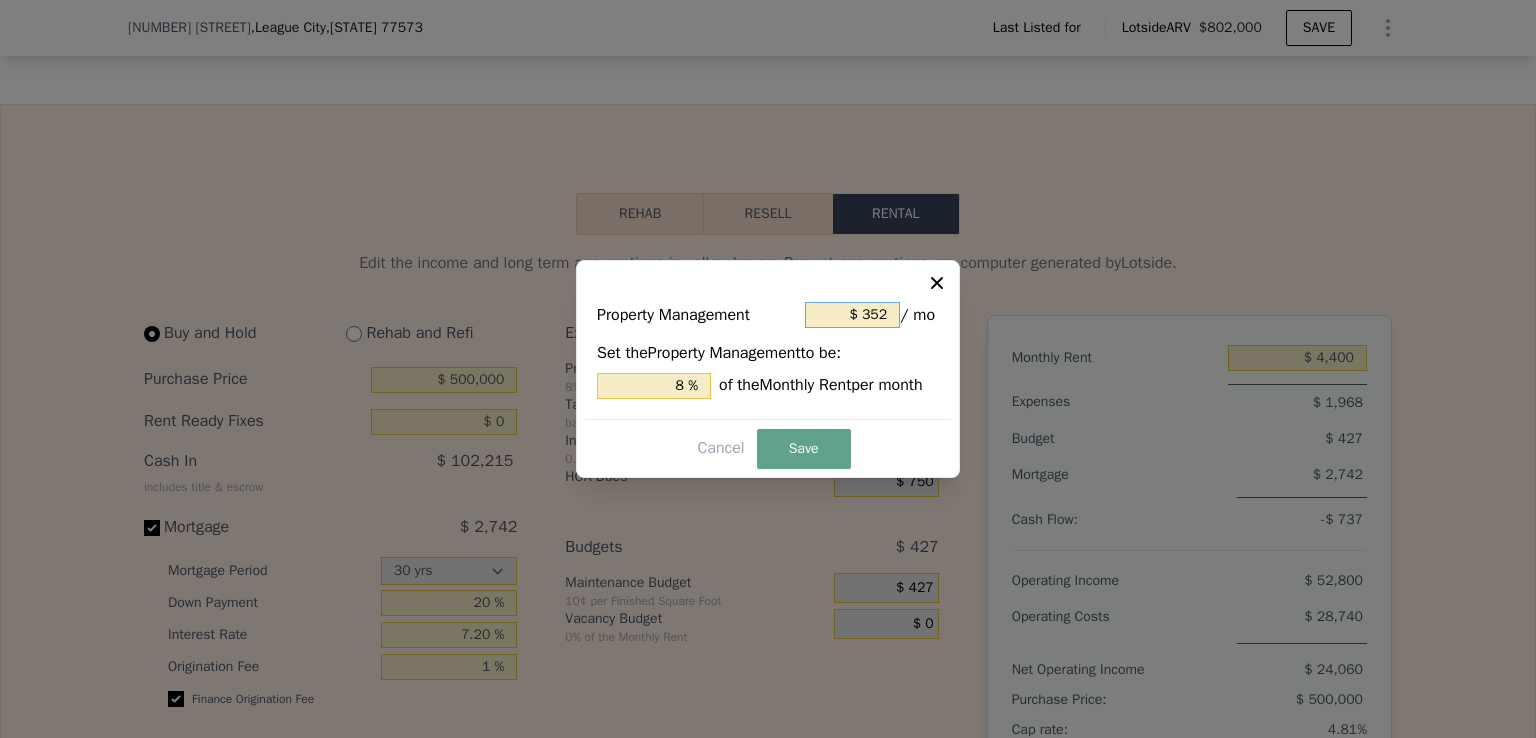 click on "$ 352" at bounding box center [852, 315] 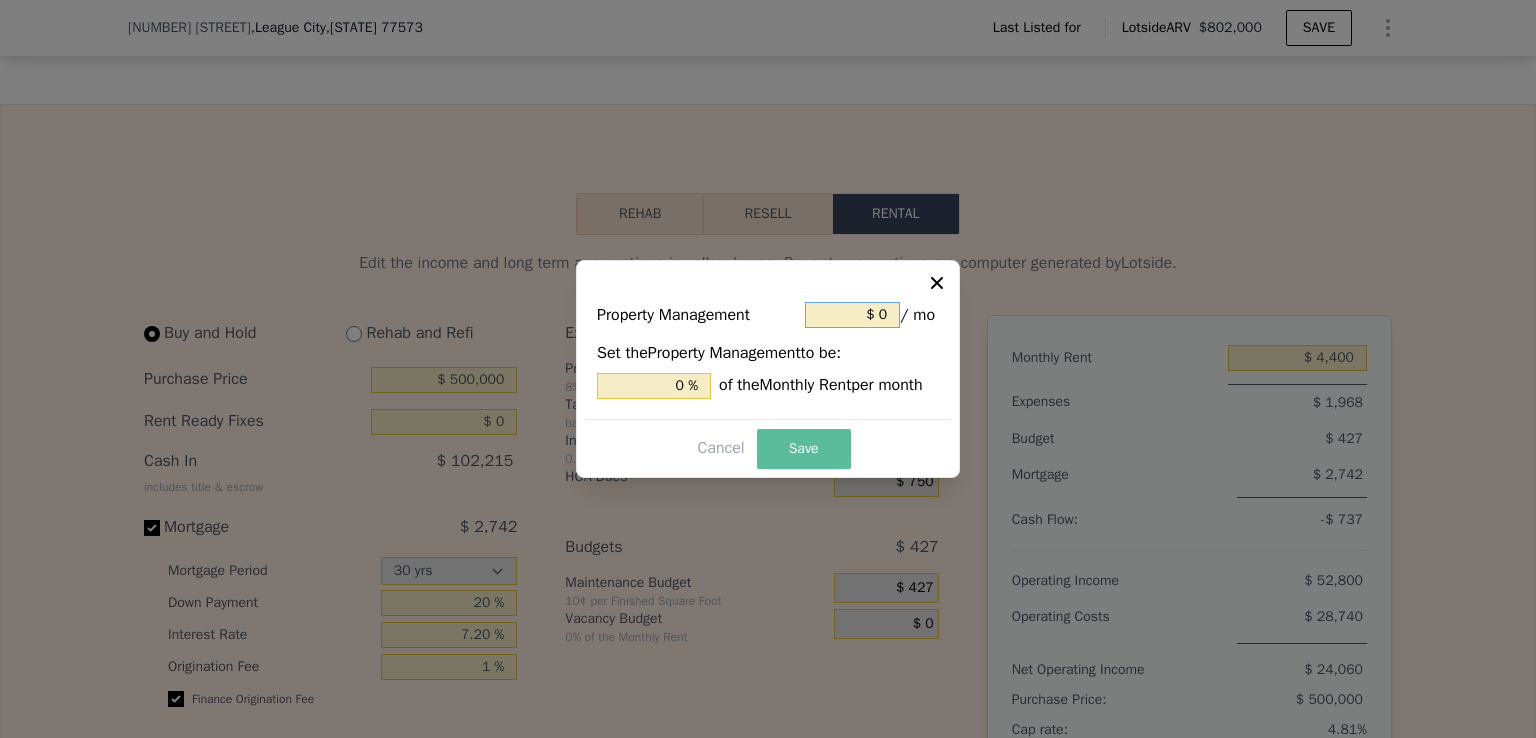 type on "$ 0" 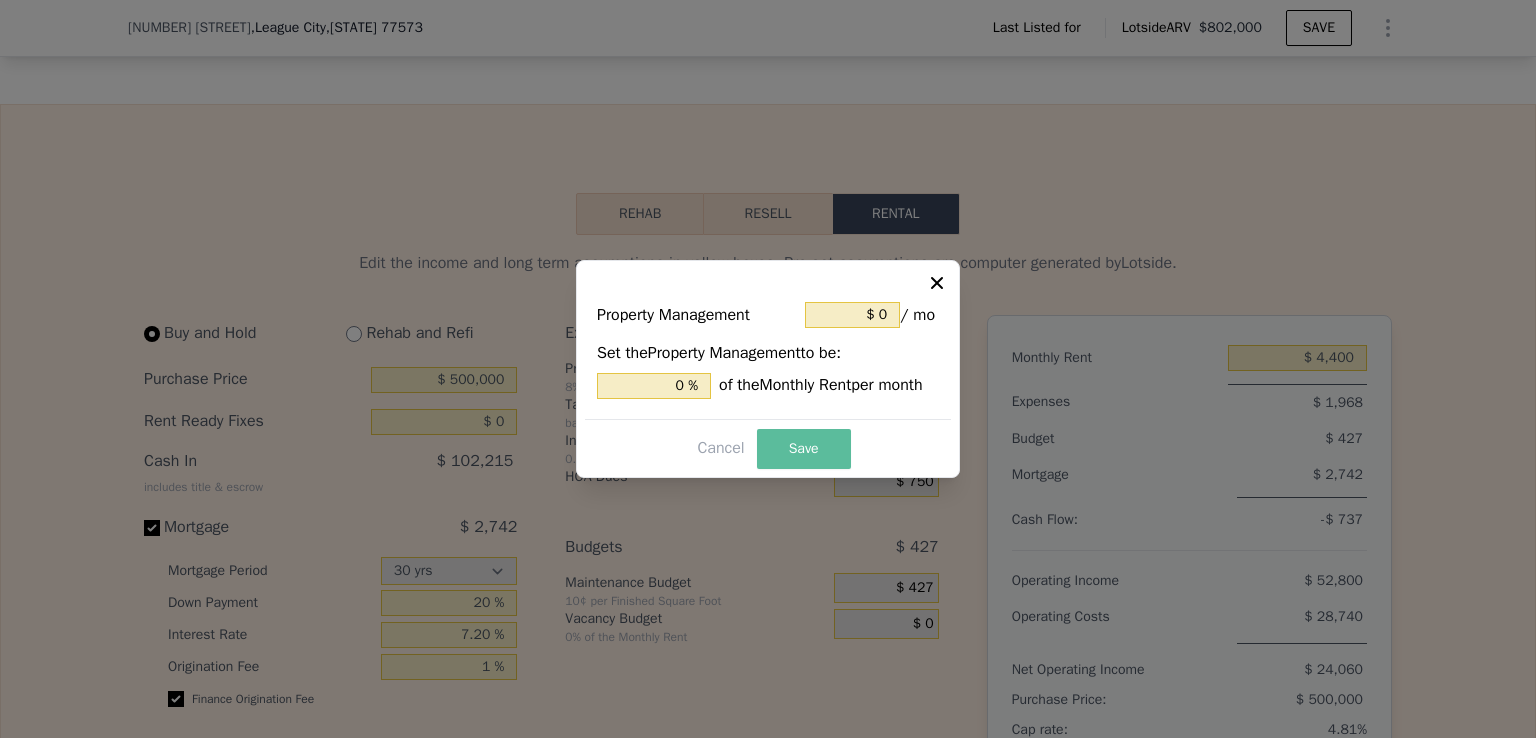 click on "Save" at bounding box center [804, 449] 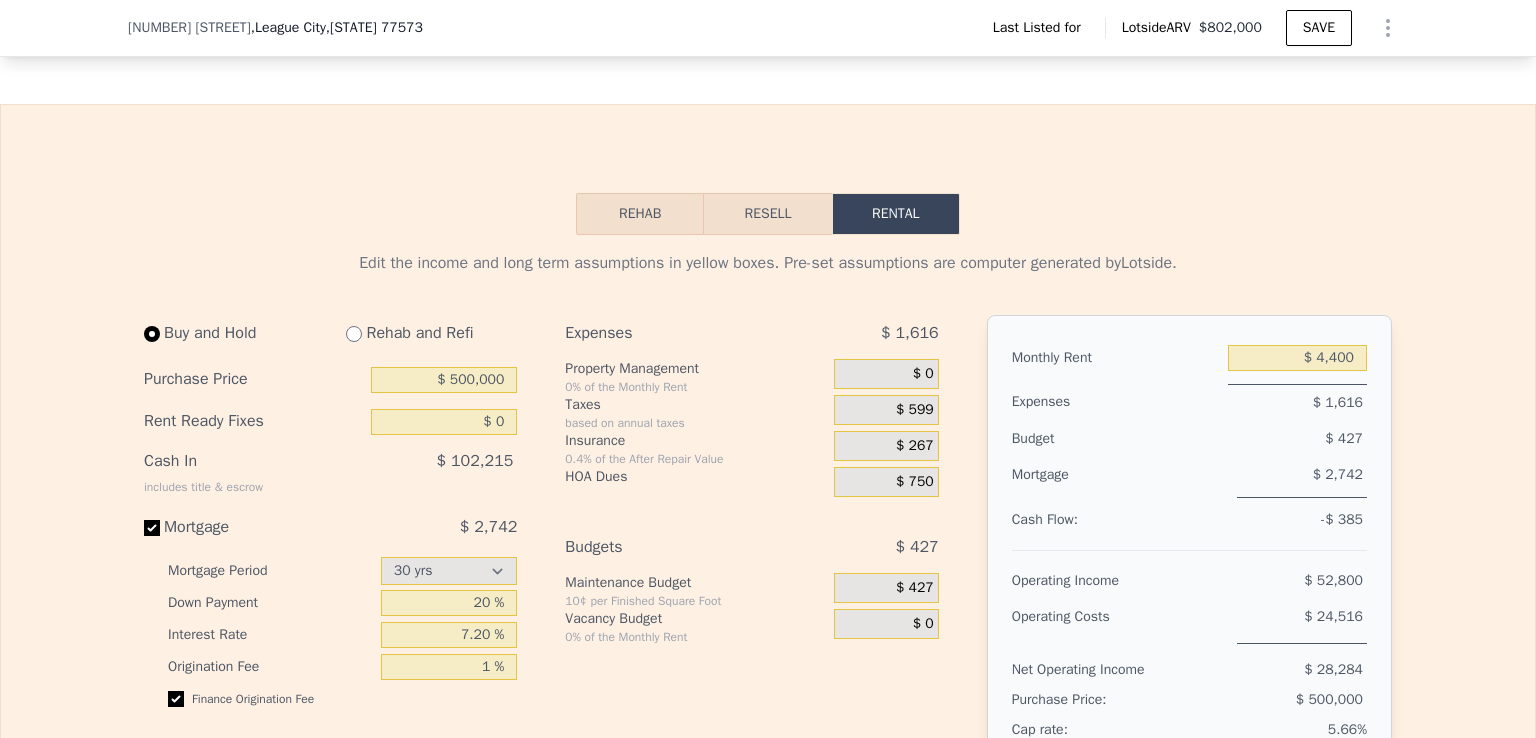 type on "$ 4,600" 